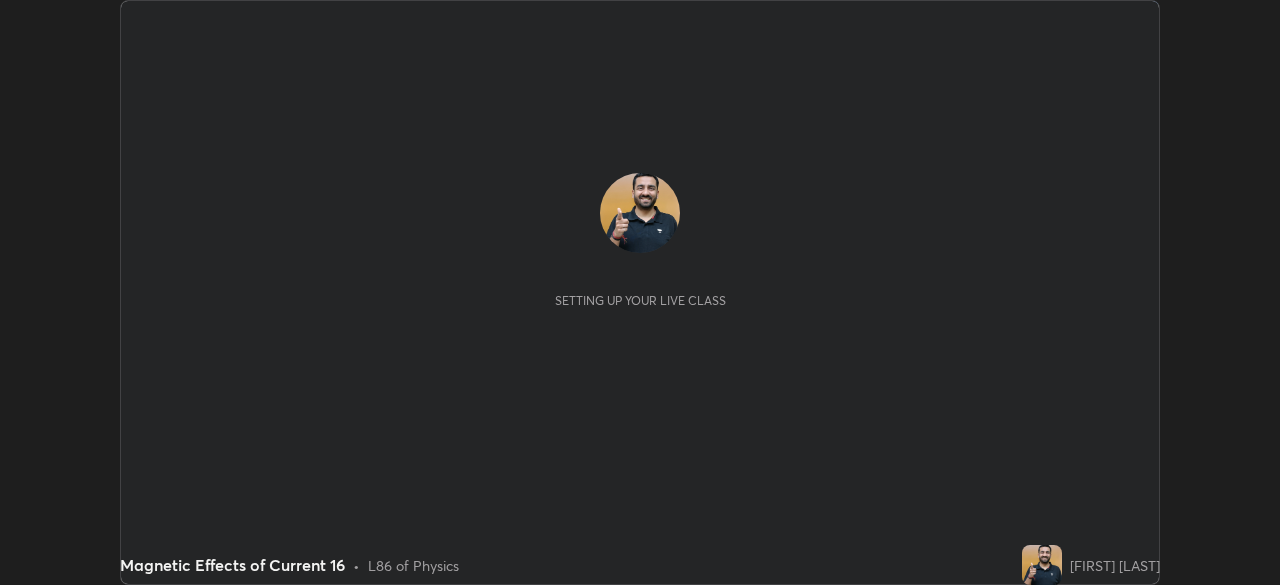 scroll, scrollTop: 0, scrollLeft: 0, axis: both 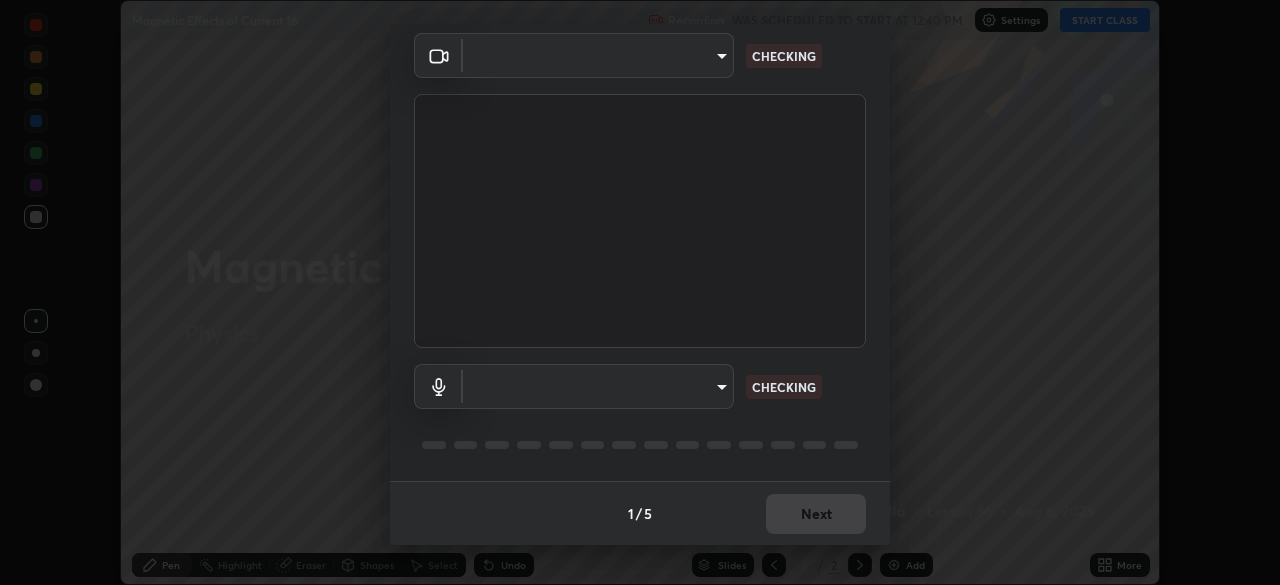 type on "85d16ec95aa84cac57c58139e5cfc4bfb0706547449b22b2f8fda69051d4463f" 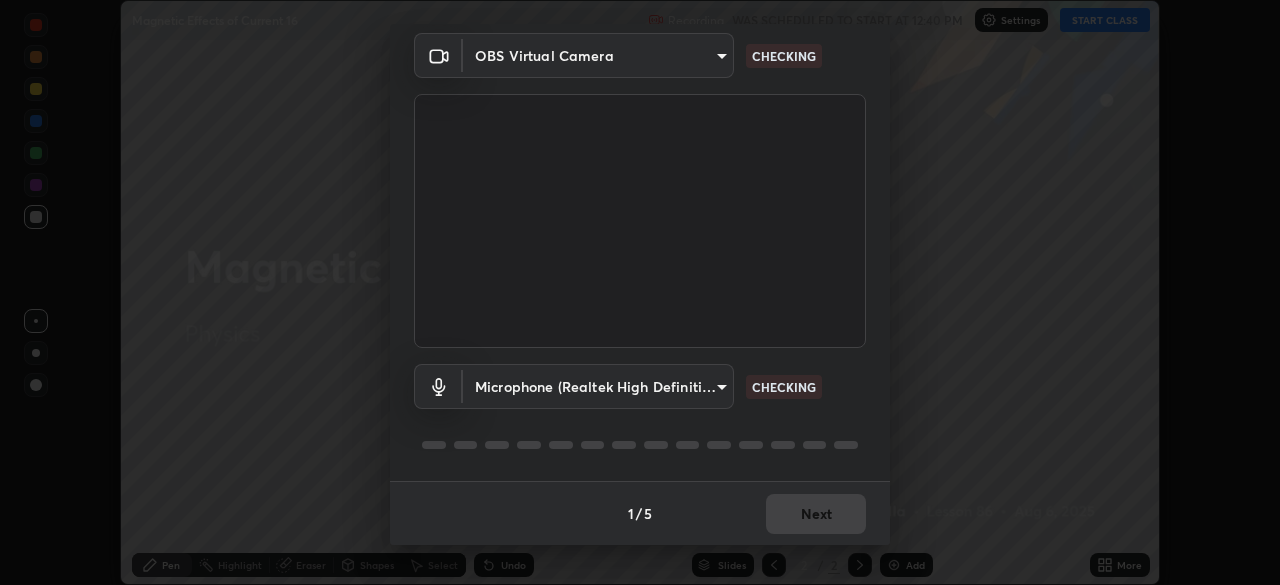 click on "Erase all Magnetic Effects of Current 16 Recording WAS SCHEDULED TO START AT  12:40 PM Settings START CLASS Setting up your live class Magnetic Effects of Current 16 • L86 of Physics [FIRST] [LAST] Pen Highlight Eraser Shapes Select Undo Slides 2 / 2 Add More No doubts shared Encourage your learners to ask a doubt for better clarity Report an issue Reason for reporting Buffering Chat not working Audio - Video sync issue Educator video quality low ​ Attach an image Report Media settings OBS Virtual Camera 85d16ec95aa84cac57c58139e5cfc4bfb0706547449b22b2f8fda69051d4463f CHECKING Microphone (Realtek High Definition Audio) 9d4408a90a760b4a8fb8b140e125e28eb8d2e680e785984b6402020b8f06267f CHECKING 1 / 5 Next" at bounding box center [640, 292] 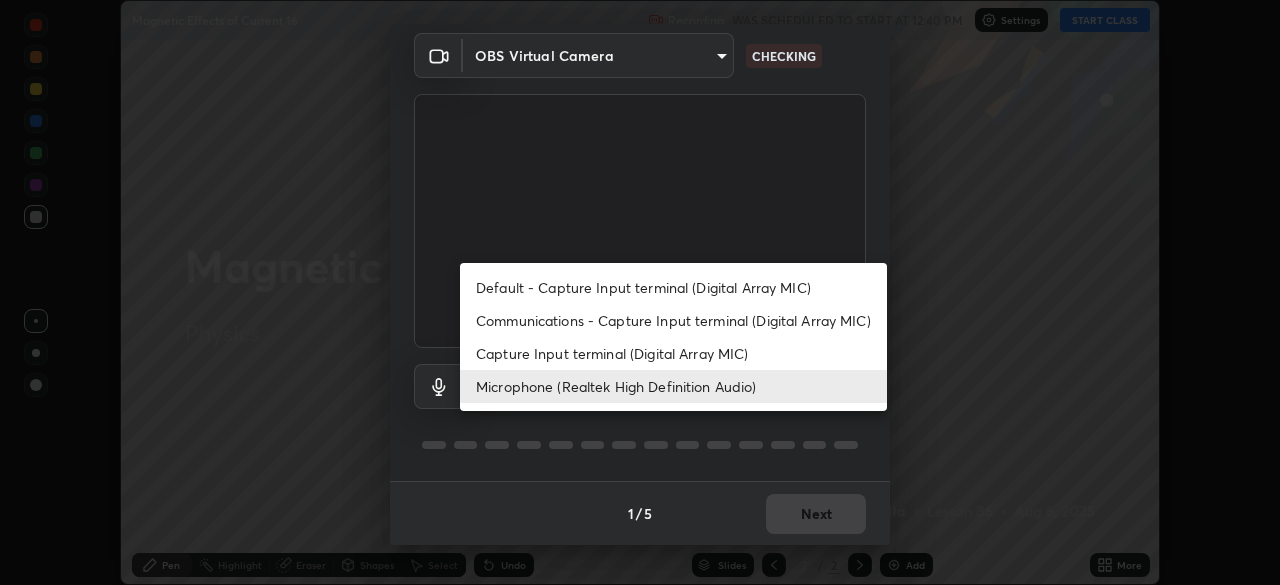 click on "Default - Capture Input terminal (Digital Array MIC)" at bounding box center (673, 287) 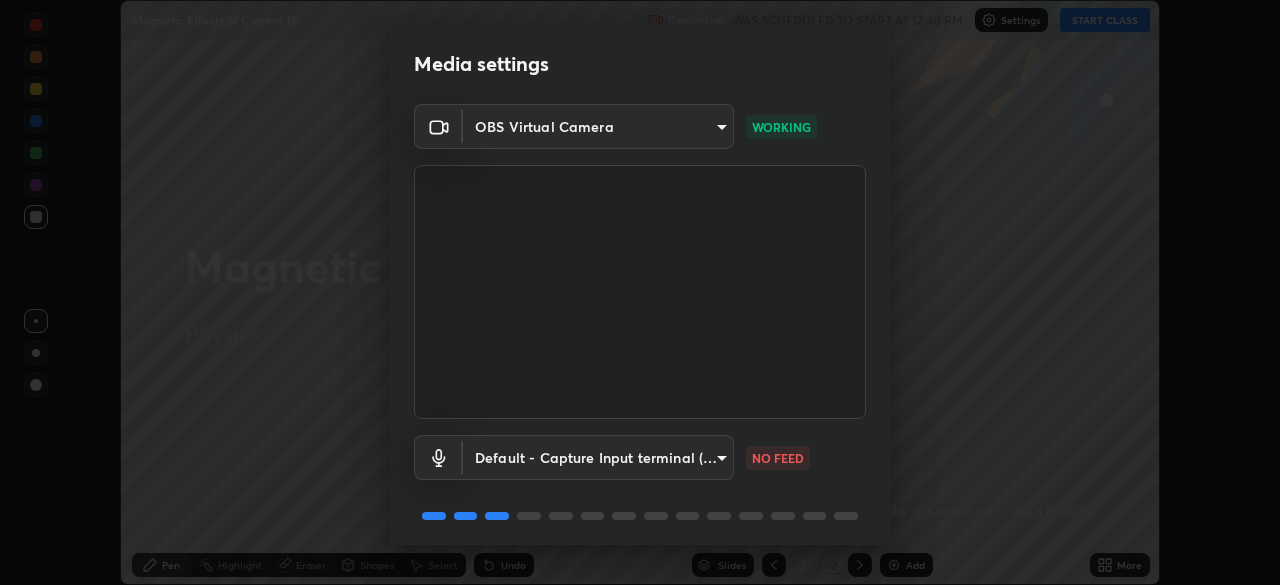 scroll, scrollTop: 71, scrollLeft: 0, axis: vertical 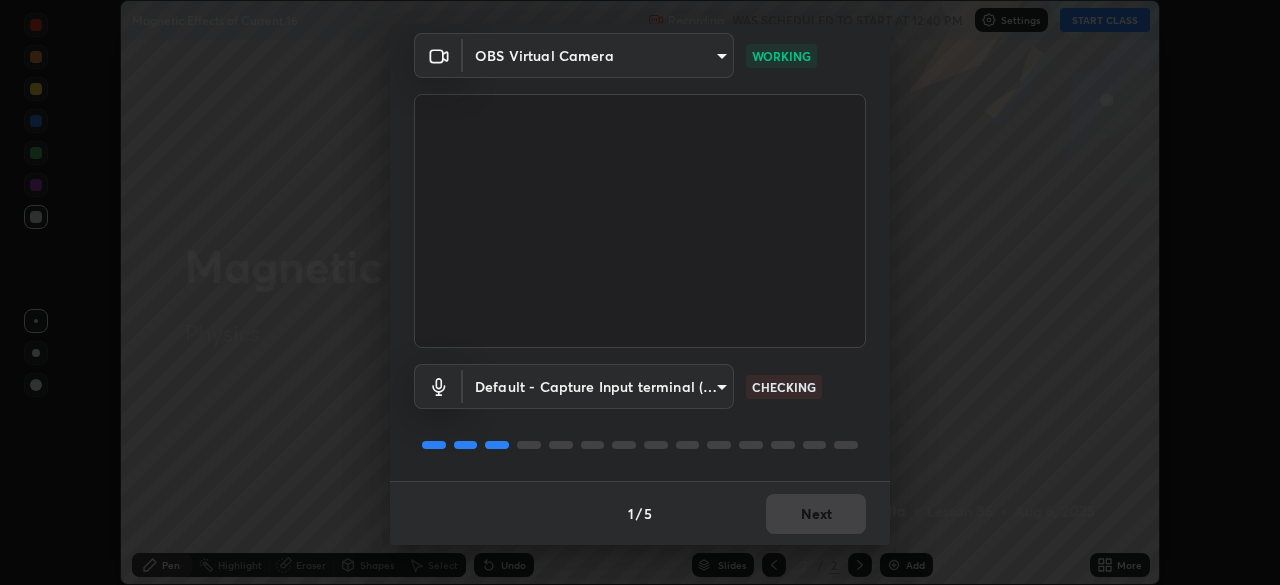 click on "Erase all Magnetic Effects of Current 16 Recording WAS SCHEDULED TO START AT  12:40 PM Settings START CLASS Setting up your live class Magnetic Effects of Current 16 • L86 of Physics [FIRST] [LAST] Pen Highlight Eraser Shapes Select Undo Slides 2 / 2 Add More No doubts shared Encourage your learners to ask a doubt for better clarity Report an issue Reason for reporting Buffering Chat not working Audio - Video sync issue Educator video quality low ​ Attach an image Report Media settings OBS Virtual Camera 85d16ec95aa84cac57c58139e5cfc4bfb0706547449b22b2f8fda69051d4463f WORKING Default - Capture Input terminal (Digital Array MIC) default CHECKING 1 / 5 Next" at bounding box center [640, 292] 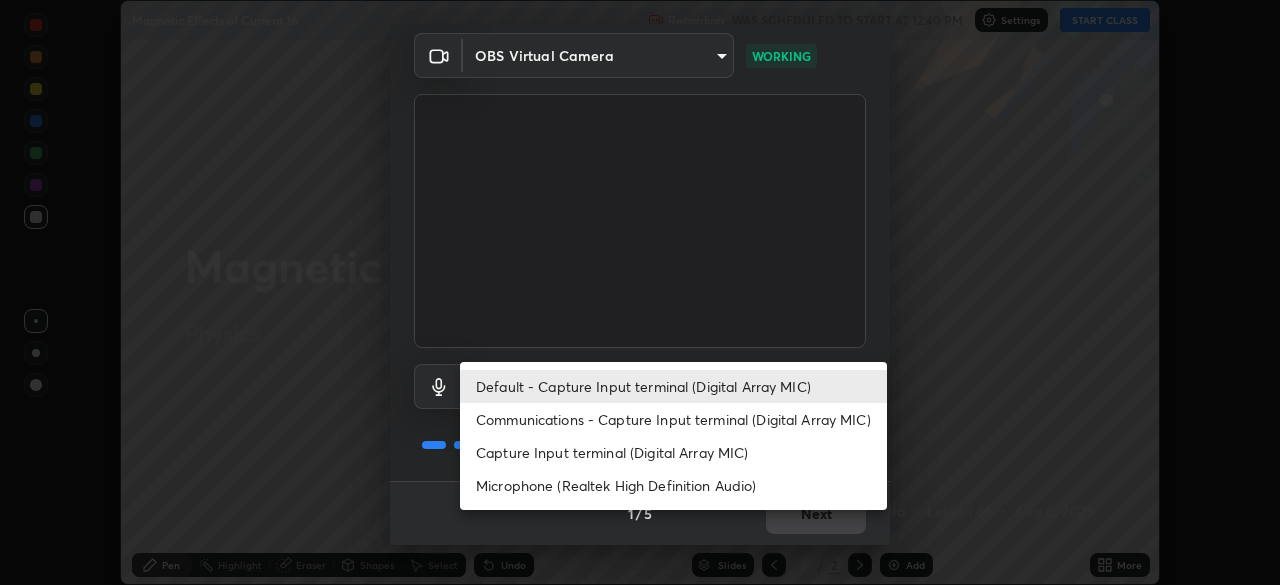 click on "Microphone (Realtek High Definition Audio)" at bounding box center [673, 485] 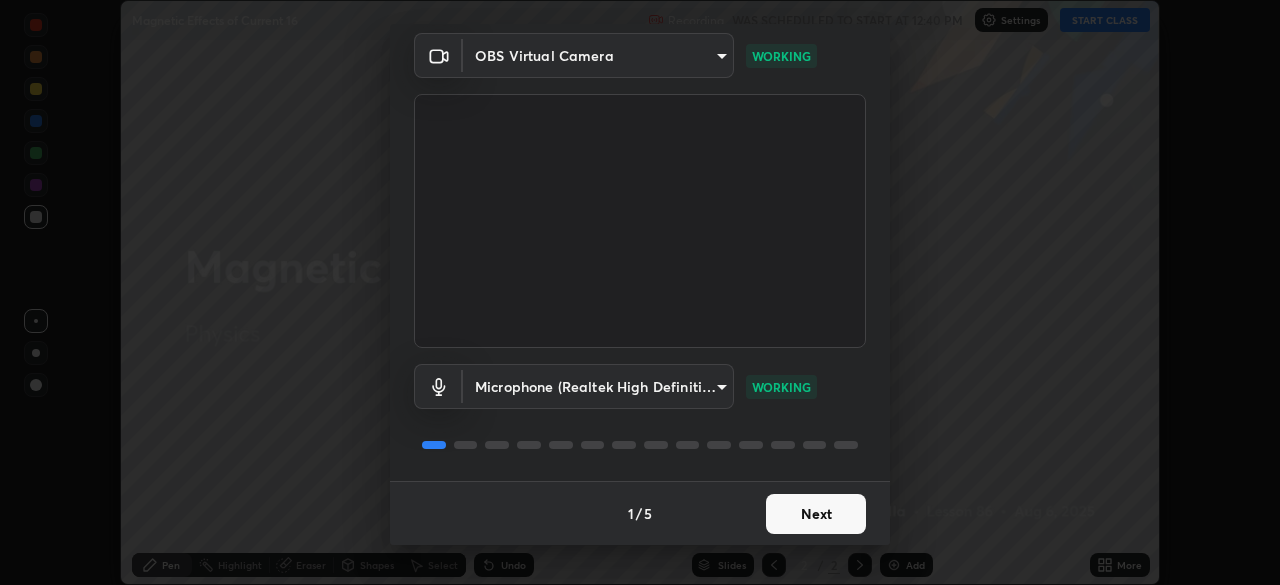 click on "Next" at bounding box center [816, 514] 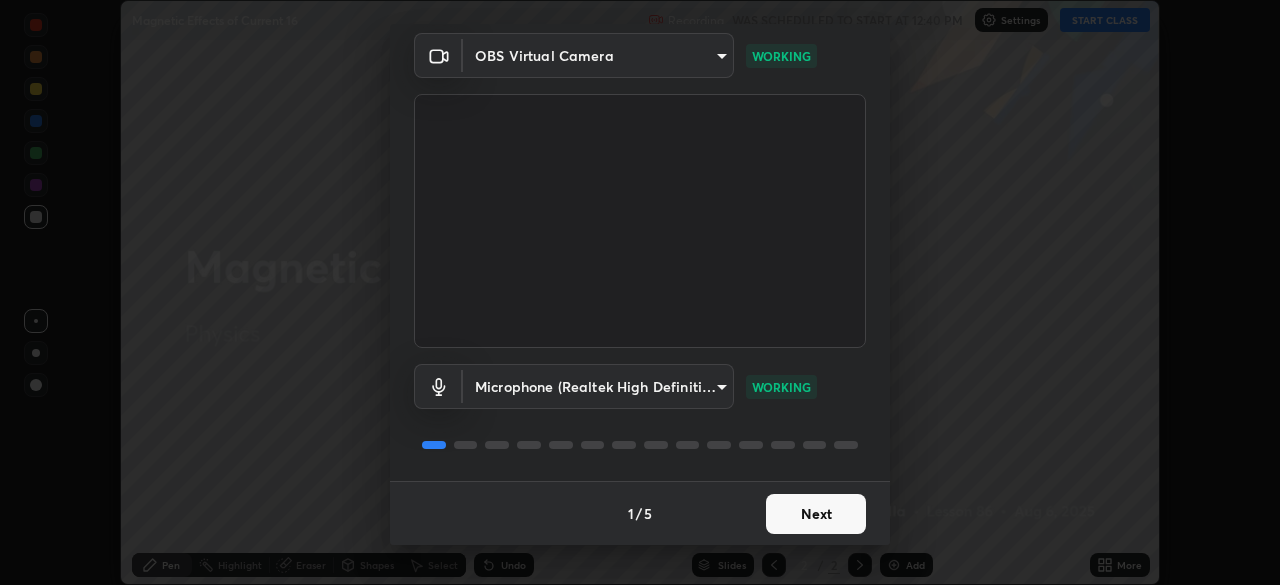 scroll, scrollTop: 0, scrollLeft: 0, axis: both 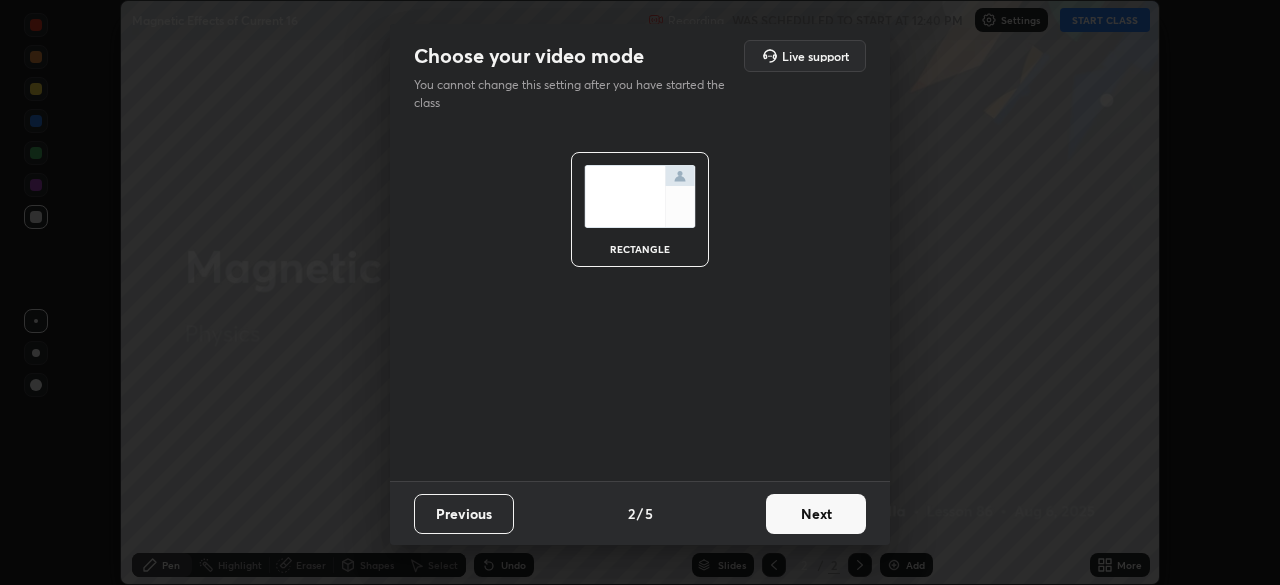 click on "Next" at bounding box center (816, 514) 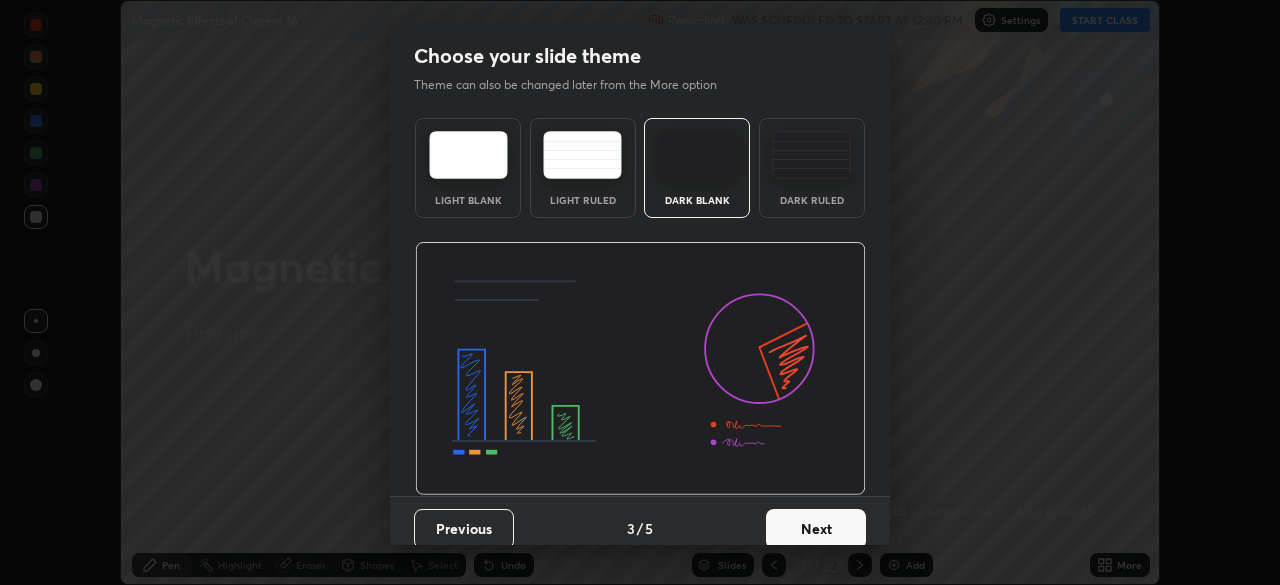 click on "Next" at bounding box center (816, 529) 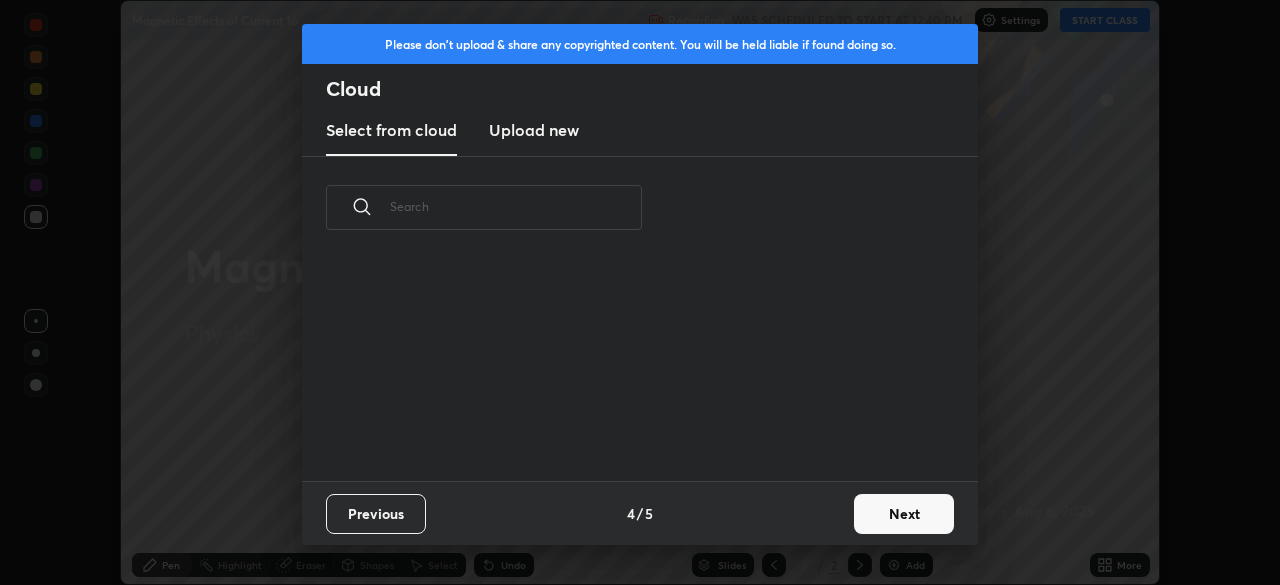 click on "Next" at bounding box center [904, 514] 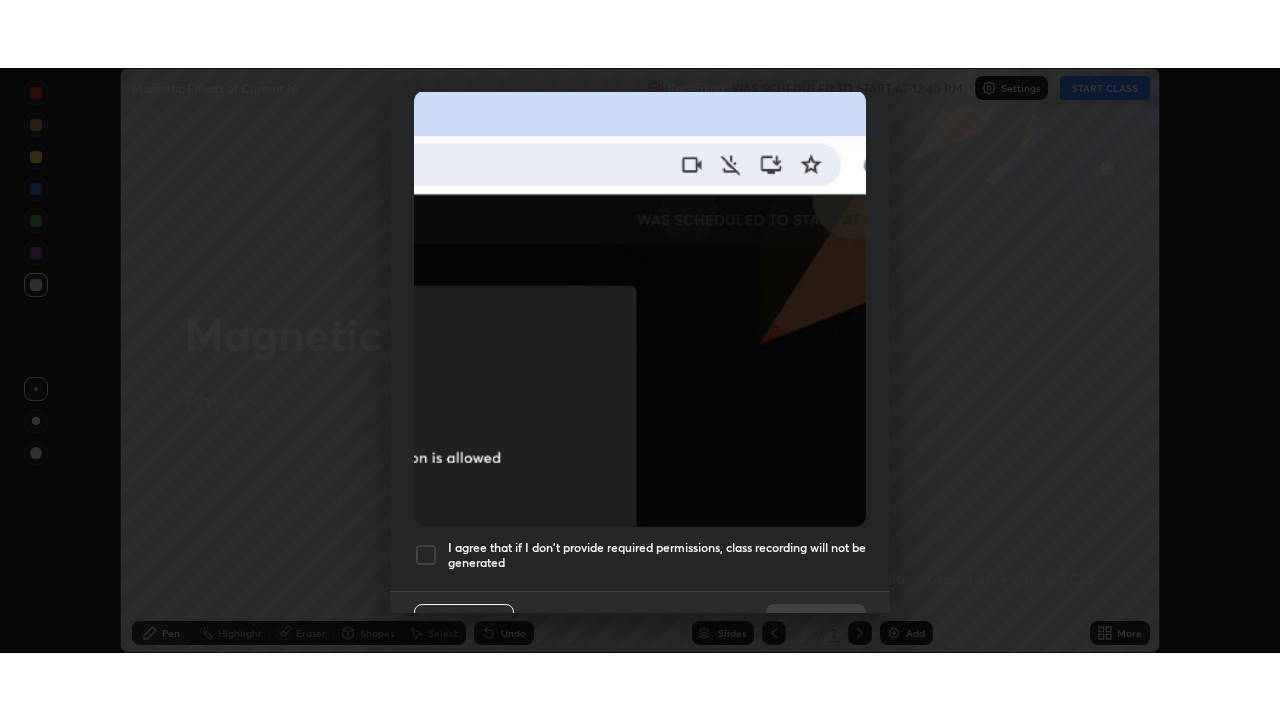 scroll, scrollTop: 479, scrollLeft: 0, axis: vertical 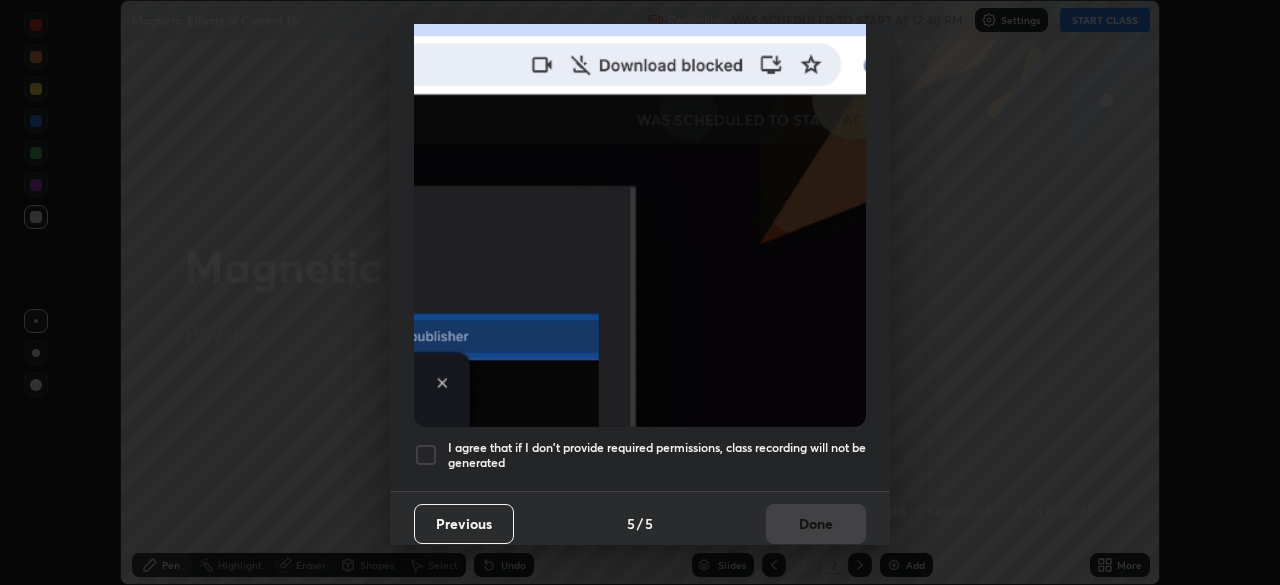 click on "I agree that if I don't provide required permissions, class recording will not be generated" at bounding box center (657, 455) 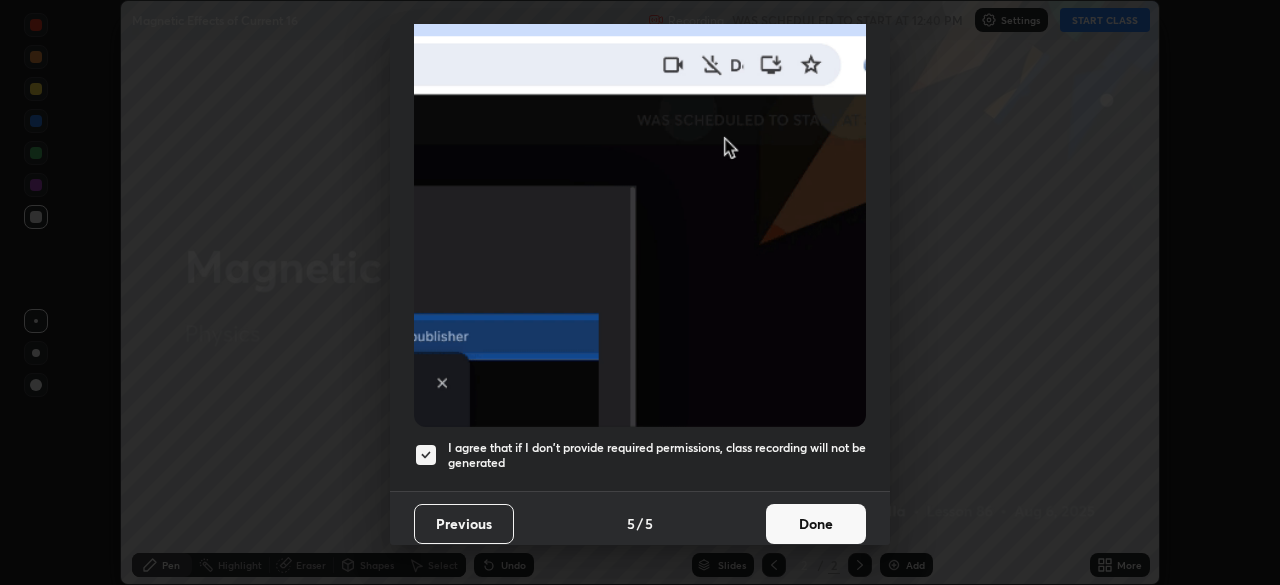 click on "Done" at bounding box center (816, 524) 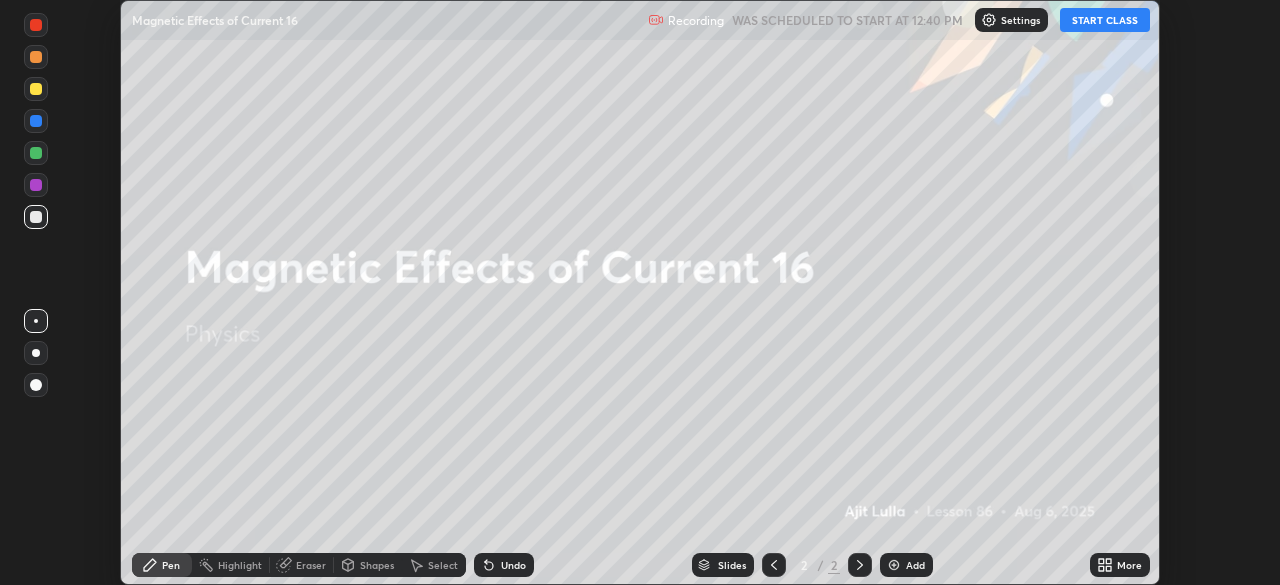 click on "START CLASS" at bounding box center (1105, 20) 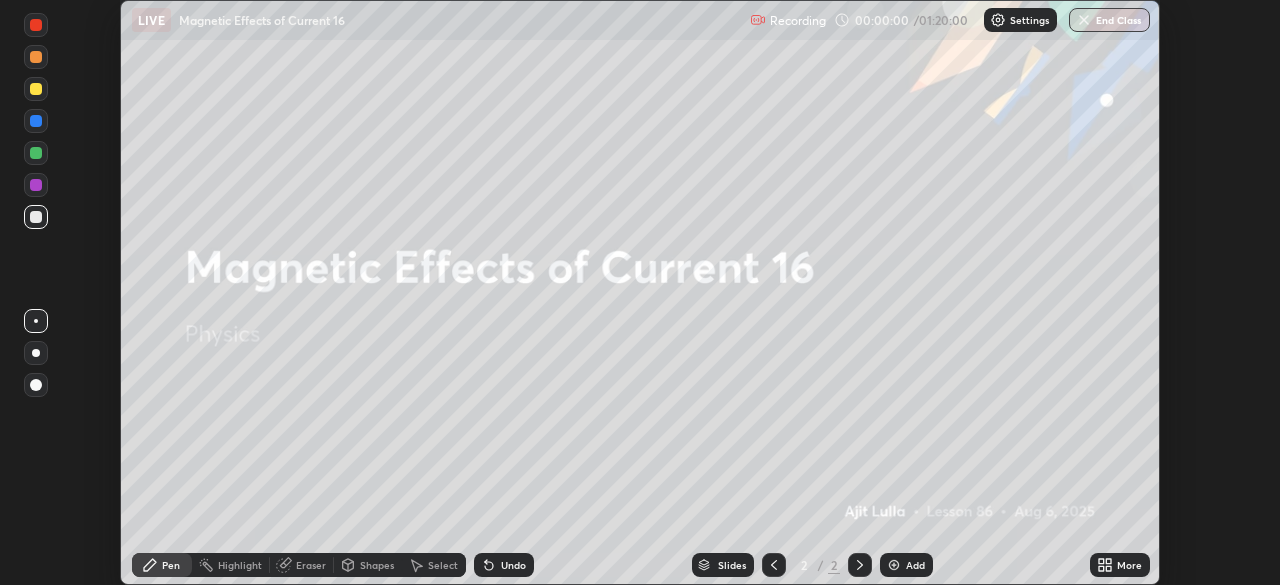 click 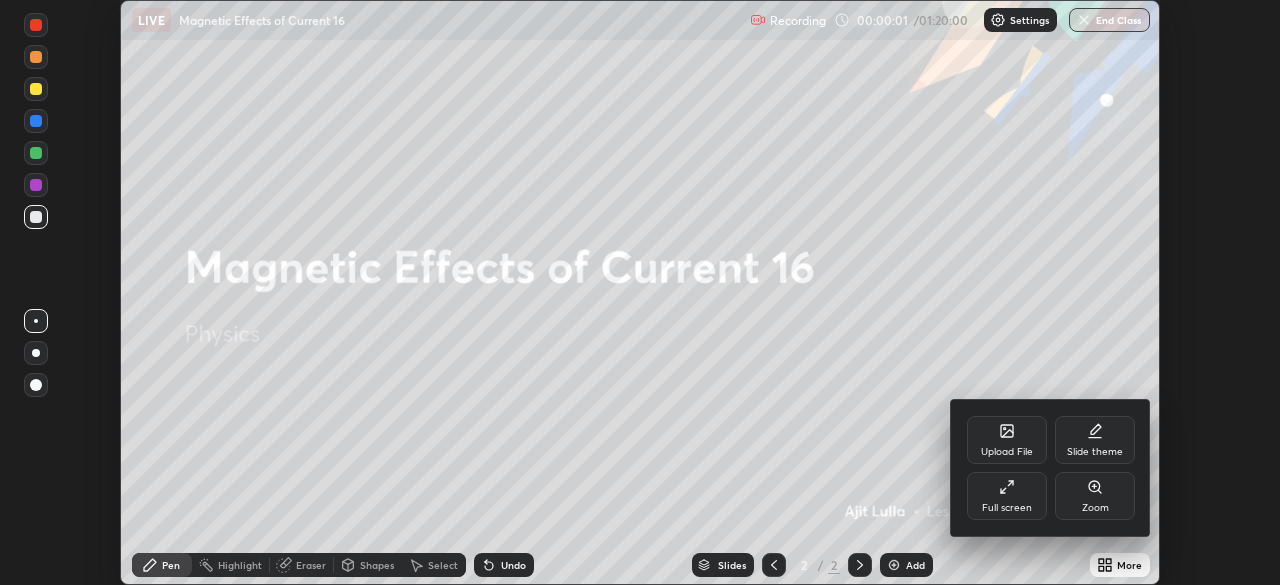 click on "Full screen" at bounding box center [1007, 496] 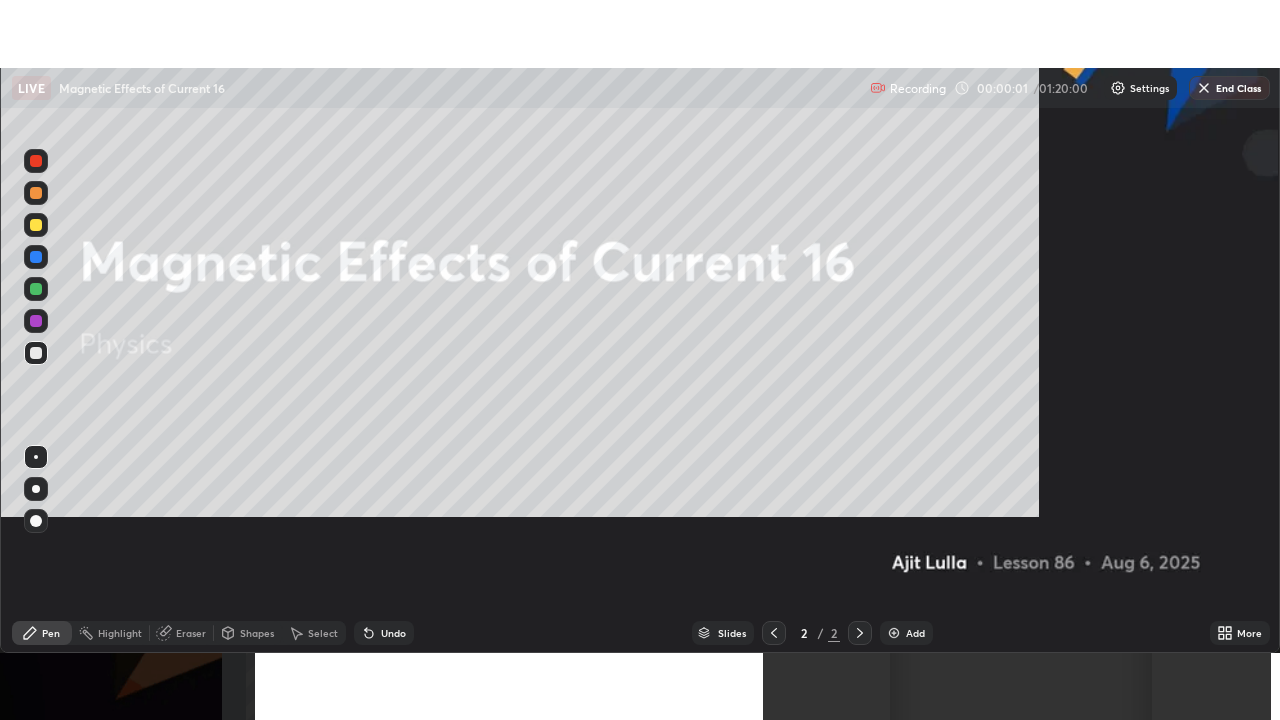 scroll, scrollTop: 99280, scrollLeft: 98720, axis: both 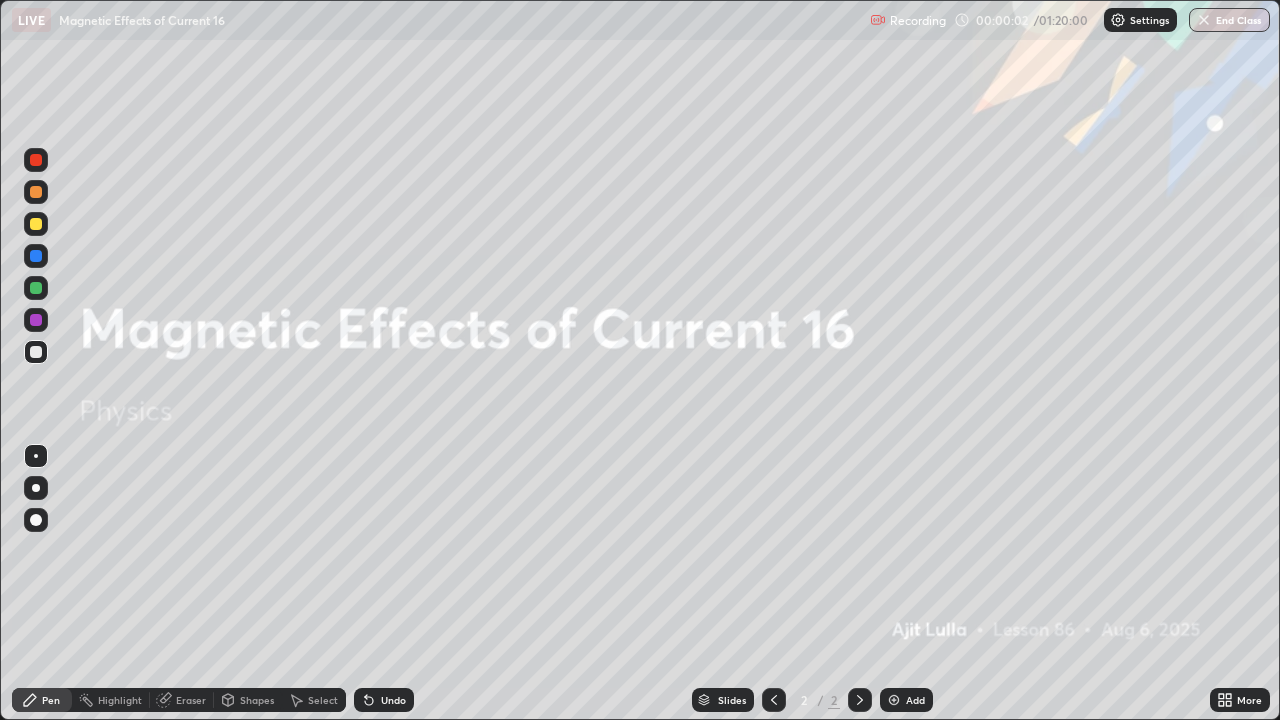 click at bounding box center (894, 700) 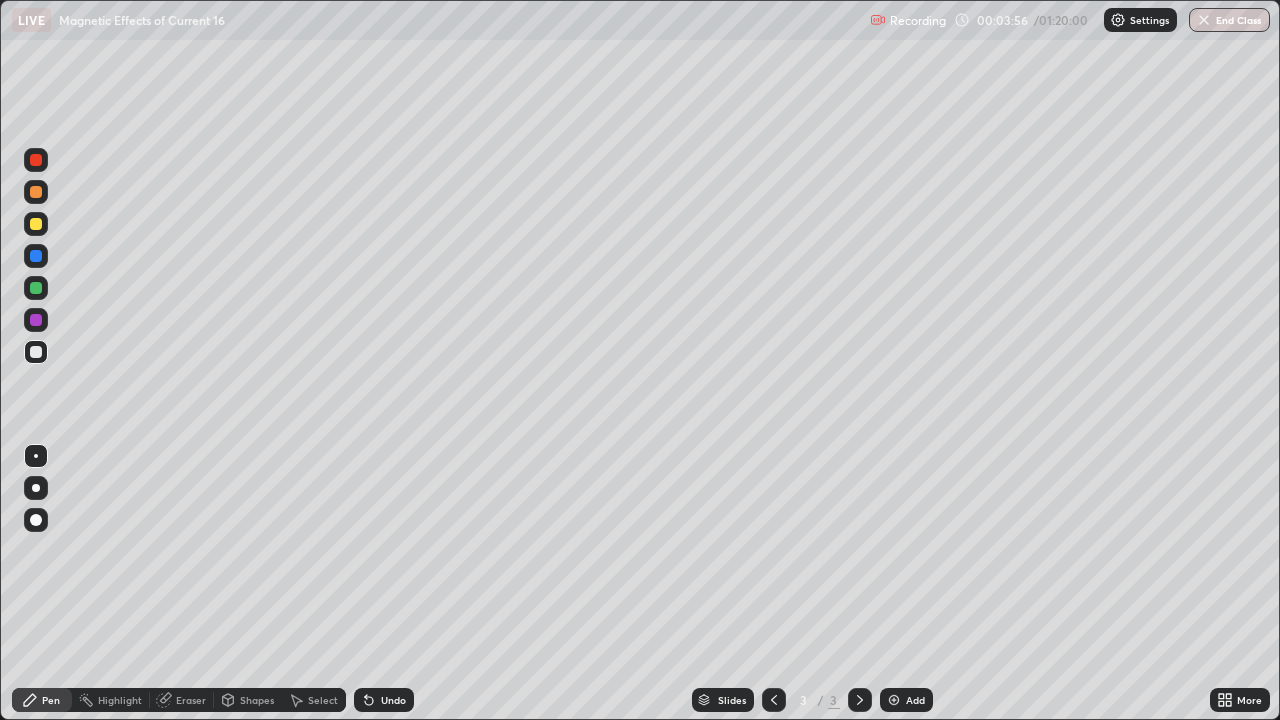 click at bounding box center (36, 224) 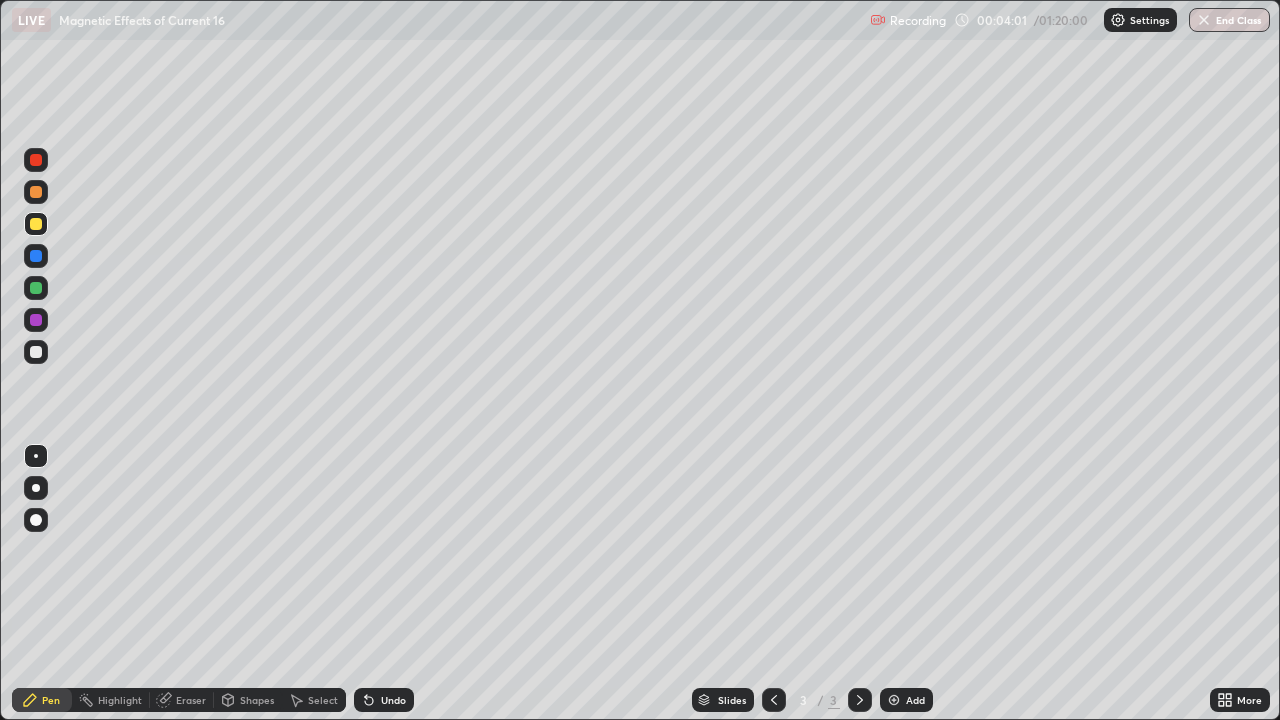 click at bounding box center [36, 352] 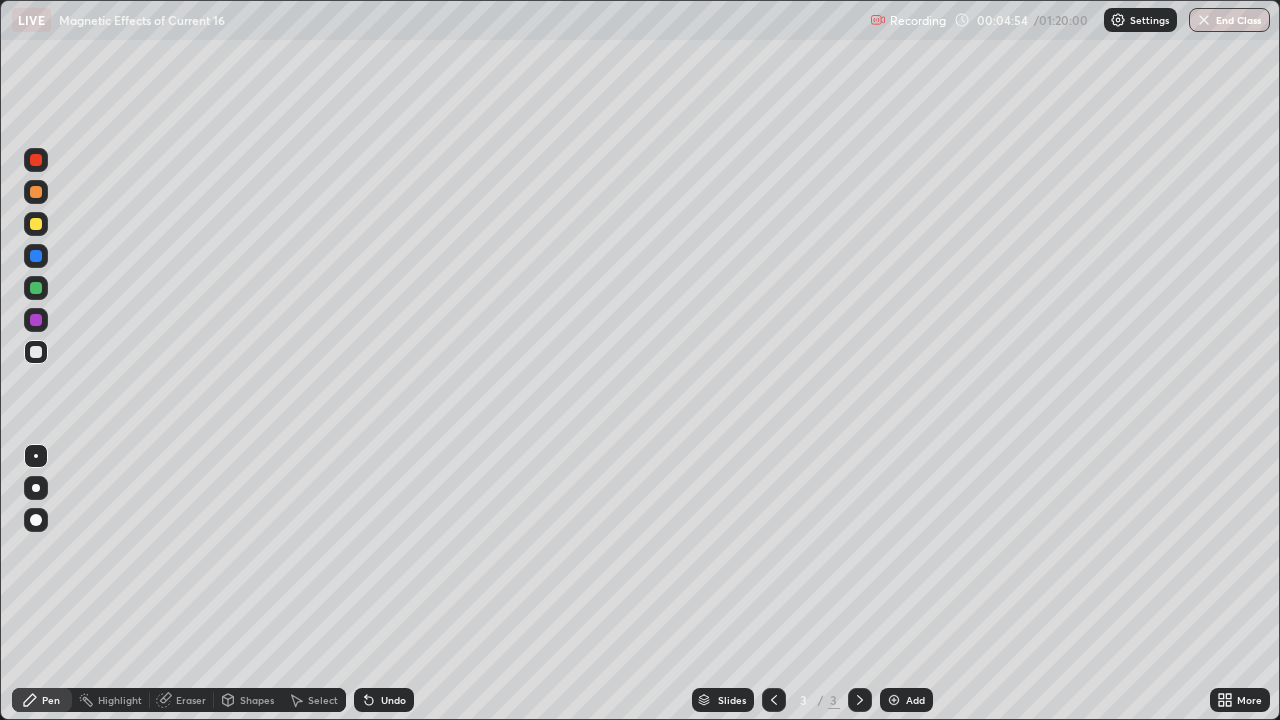 click at bounding box center (36, 352) 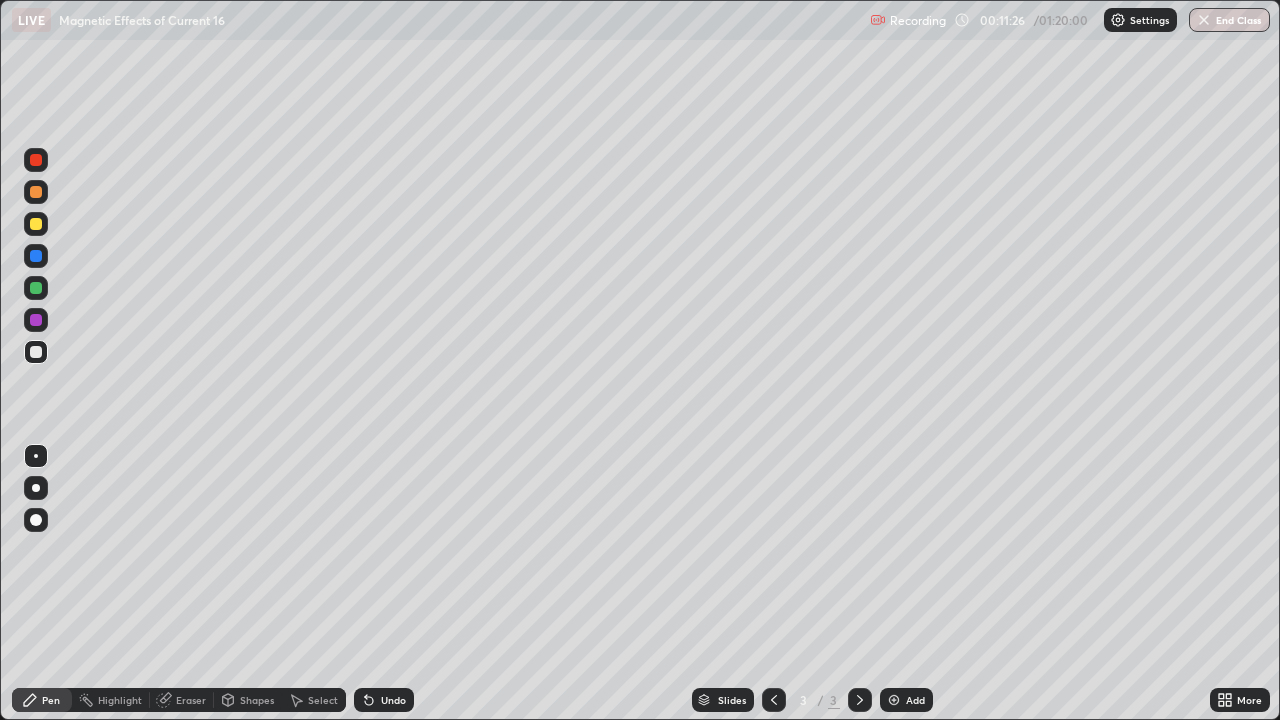 click on "Add" at bounding box center [906, 700] 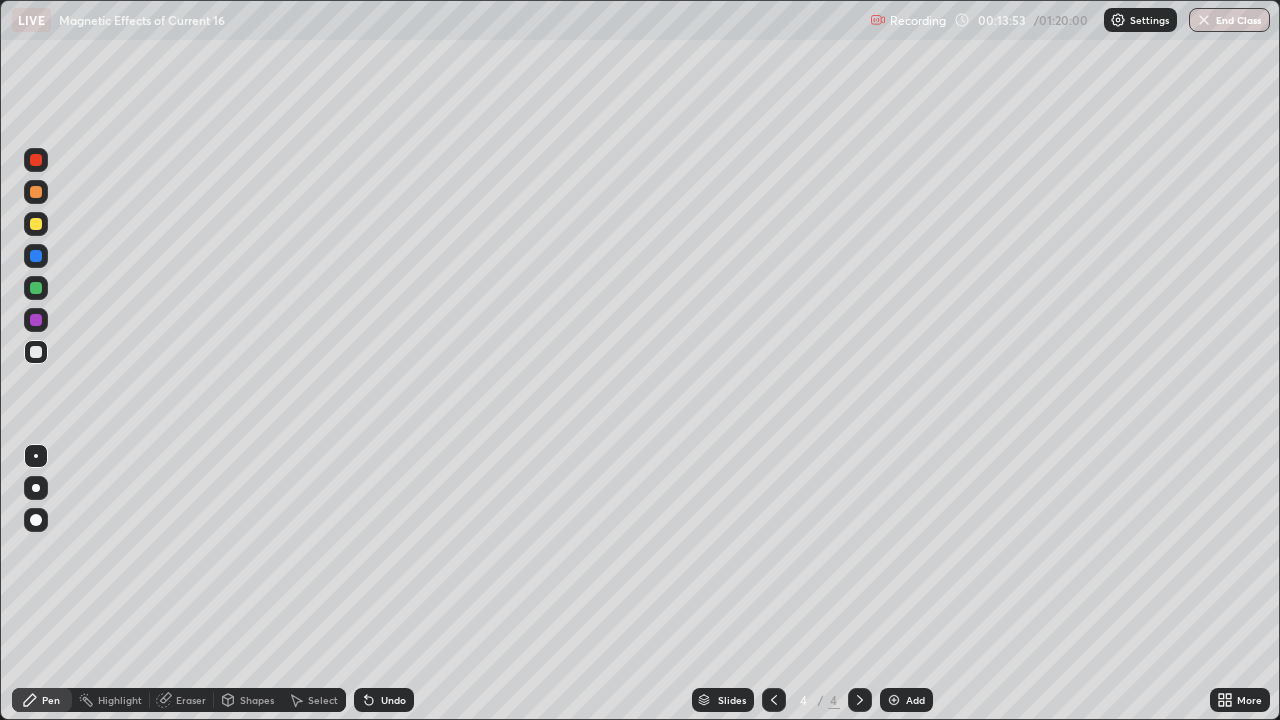 click on "Add" at bounding box center (915, 700) 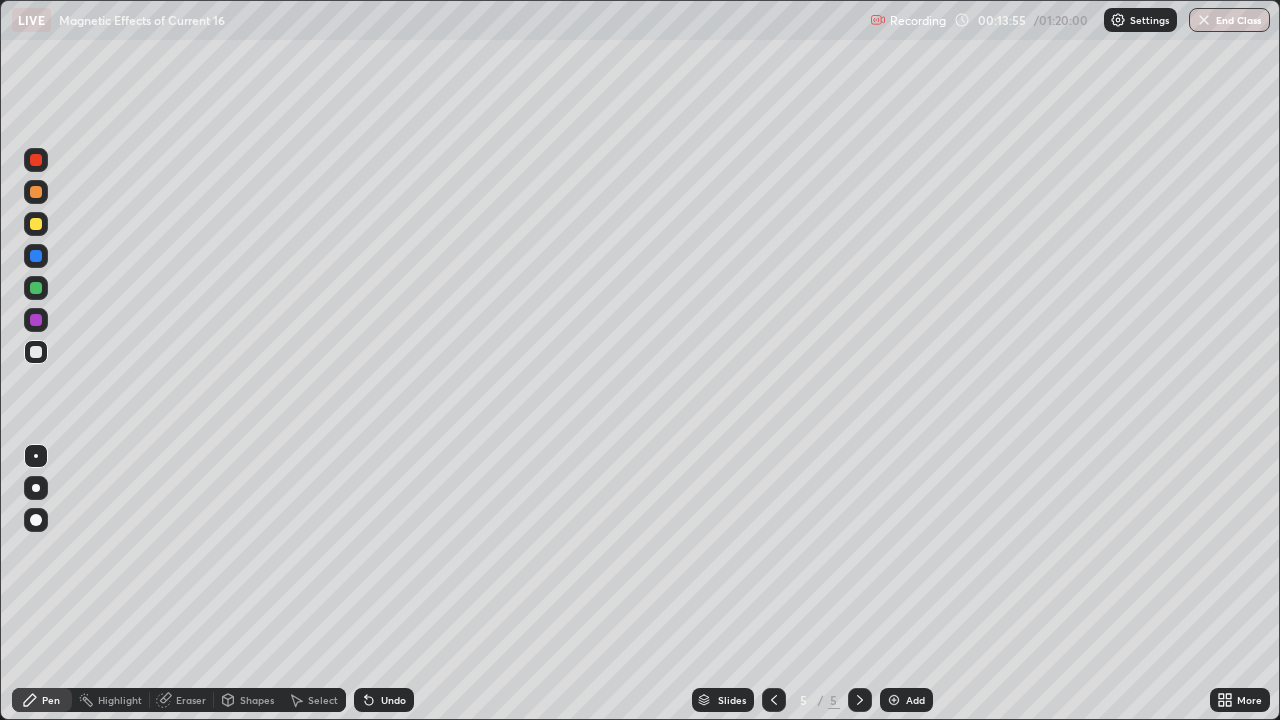 click at bounding box center [36, 352] 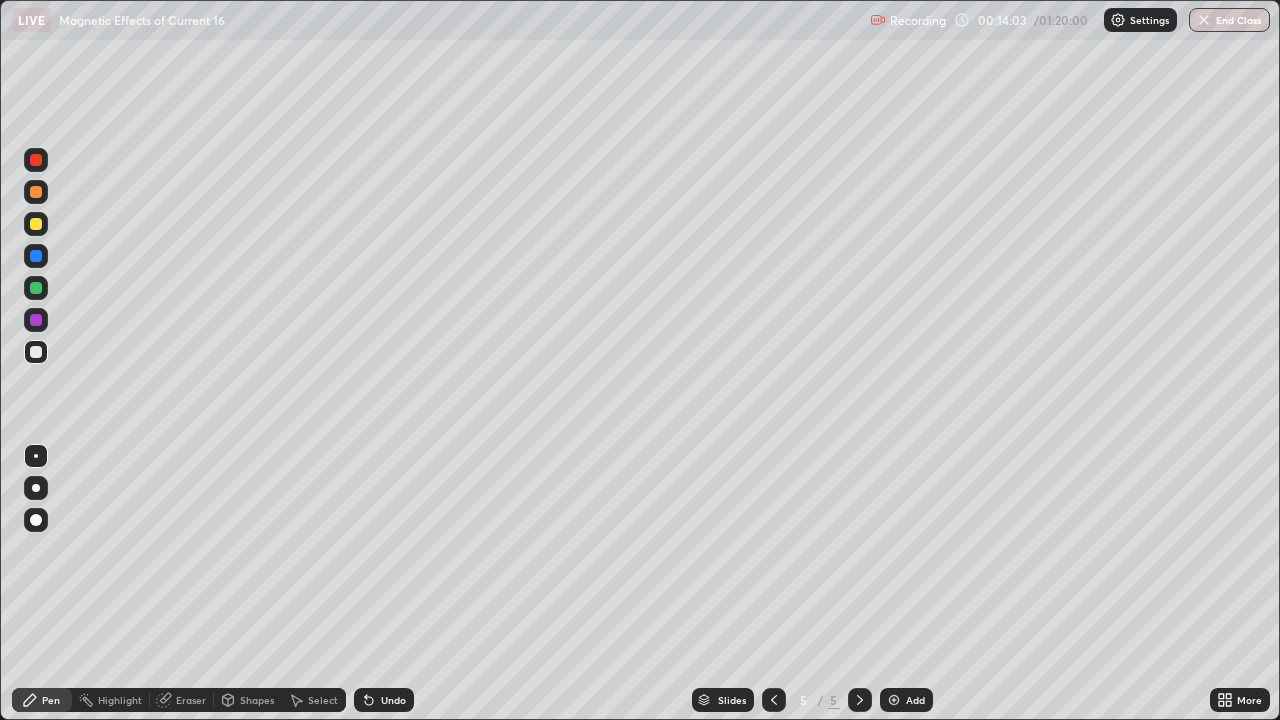 click at bounding box center [36, 352] 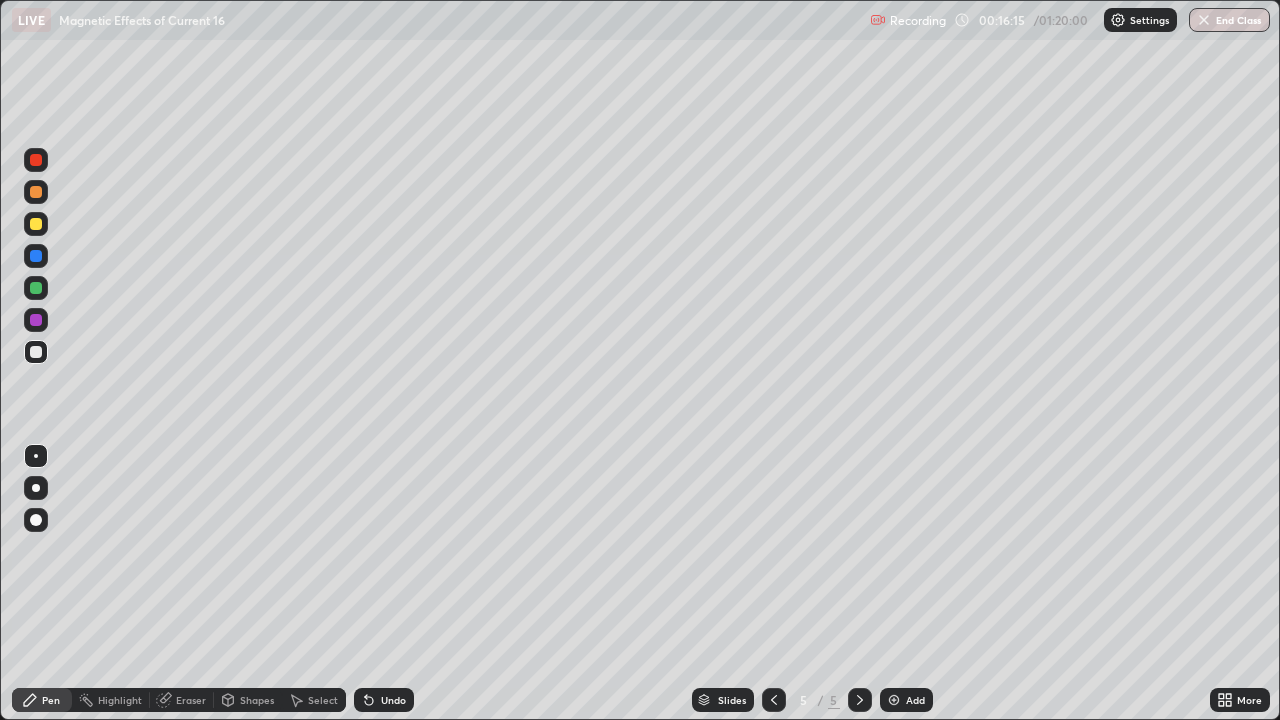 click on "Add" at bounding box center [906, 700] 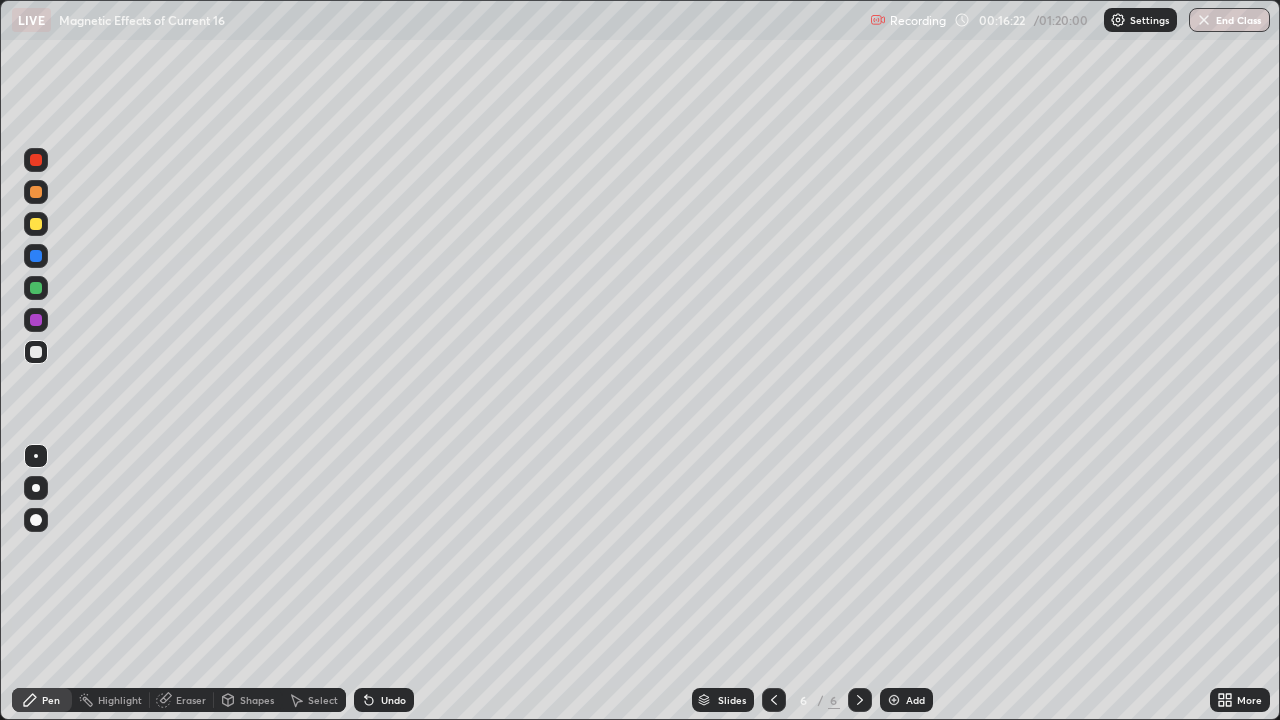 click at bounding box center [36, 224] 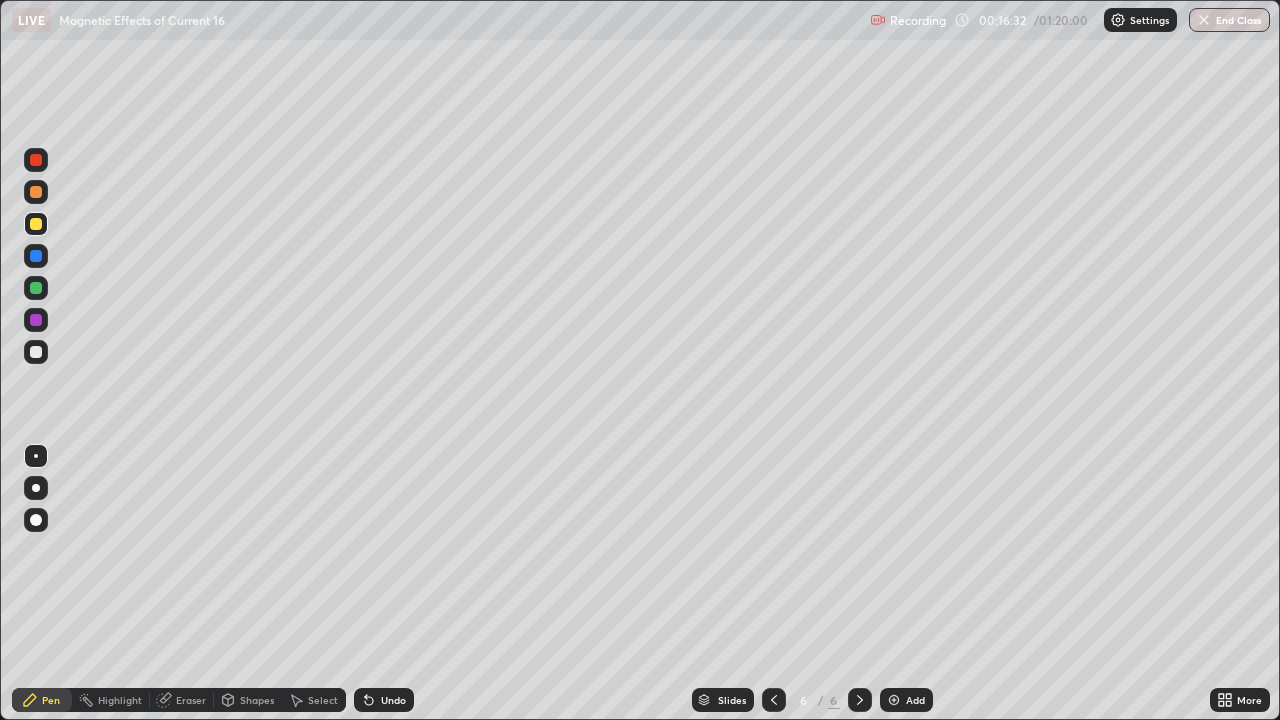click at bounding box center [36, 352] 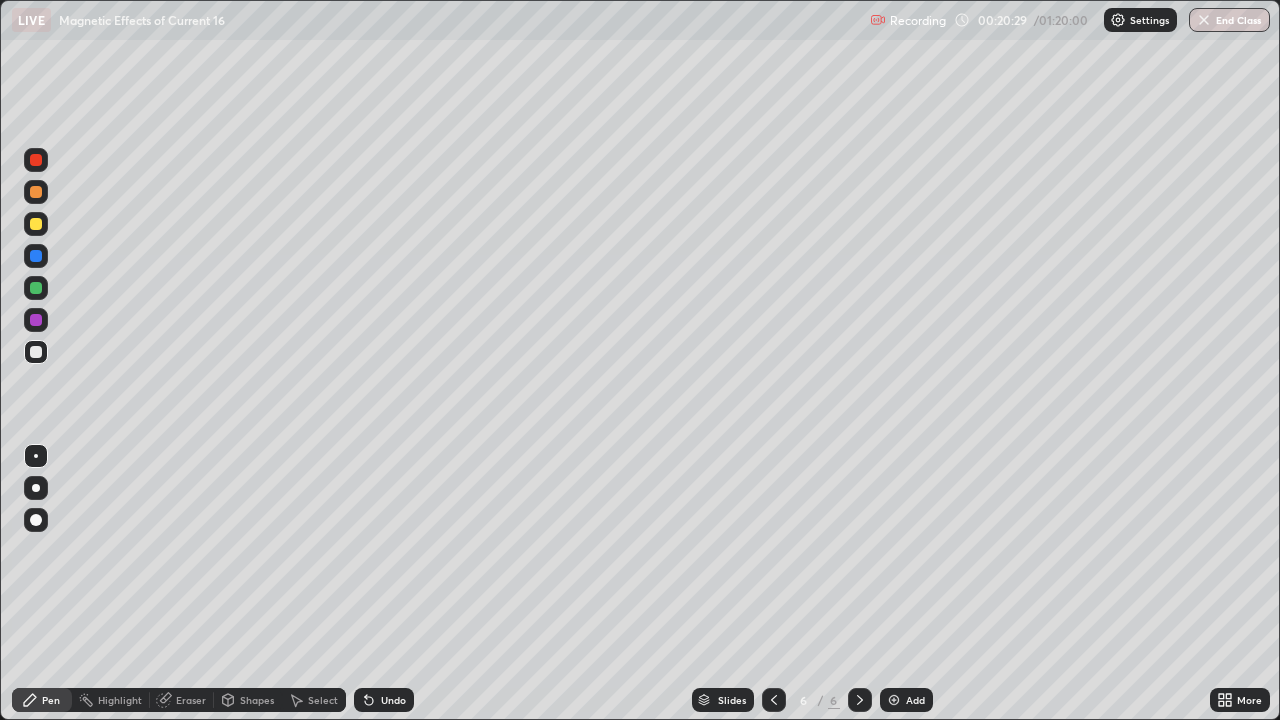 click on "Add" at bounding box center (915, 700) 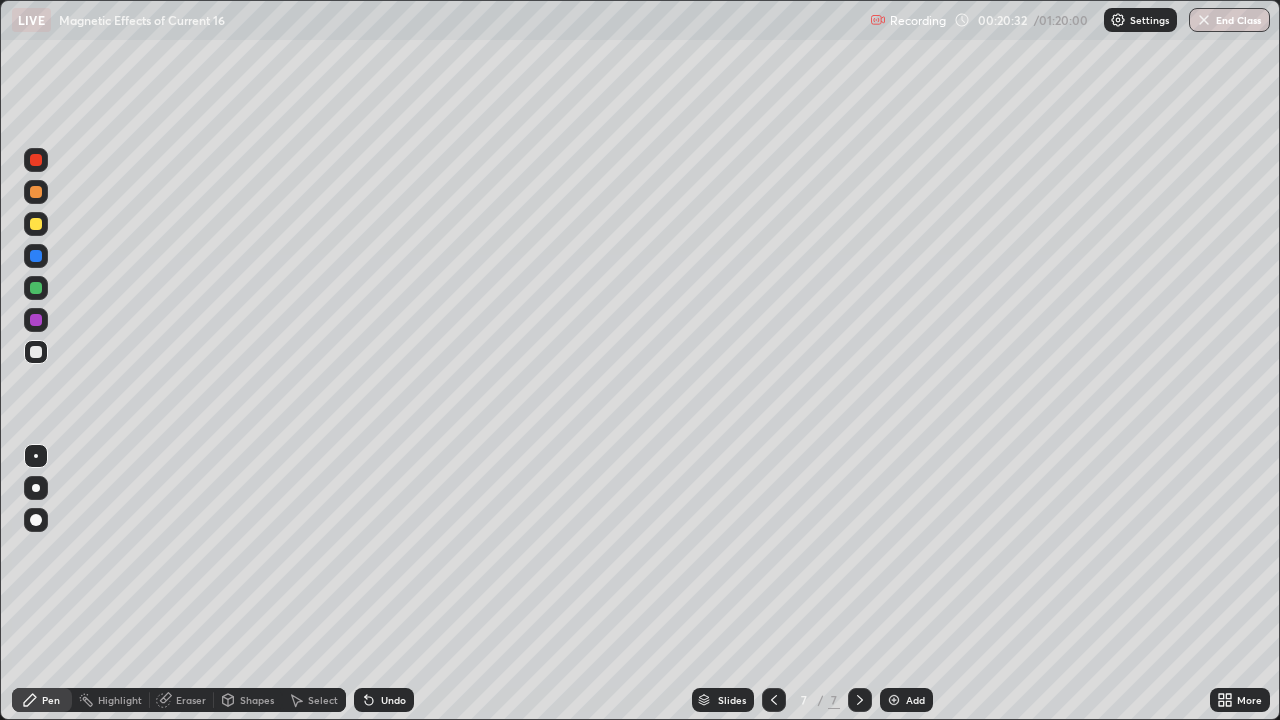 click at bounding box center (774, 700) 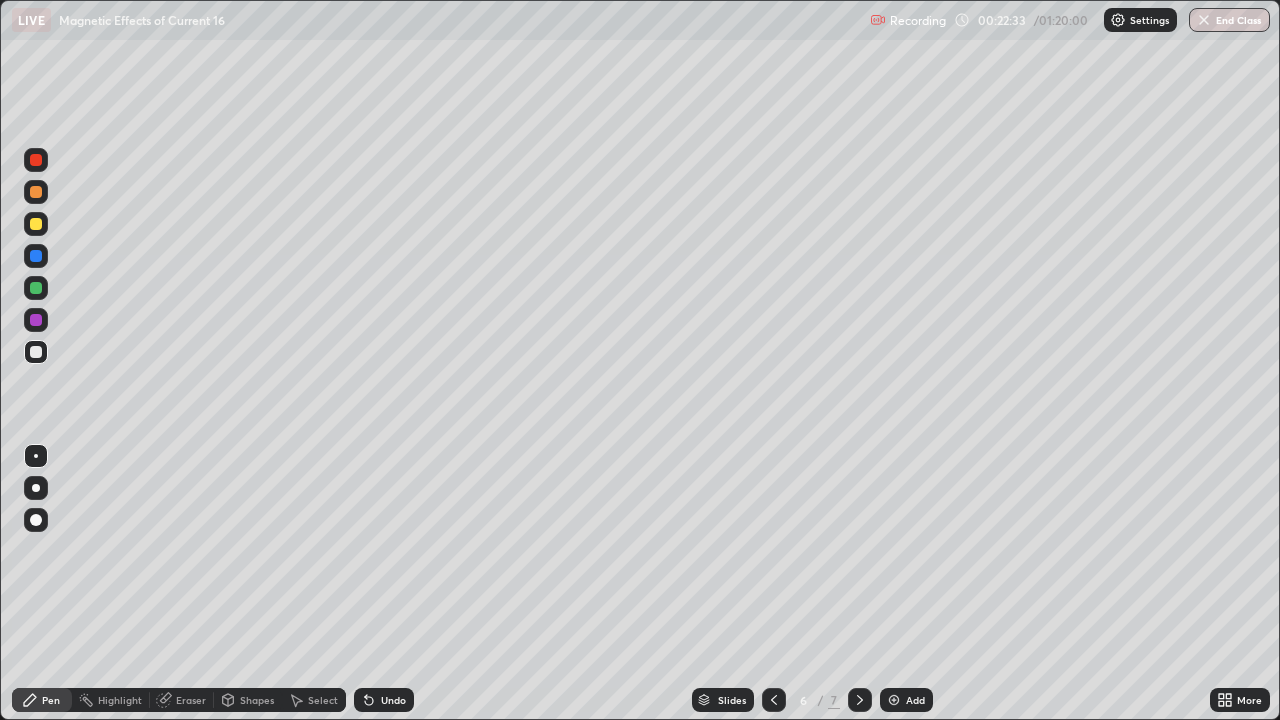 click 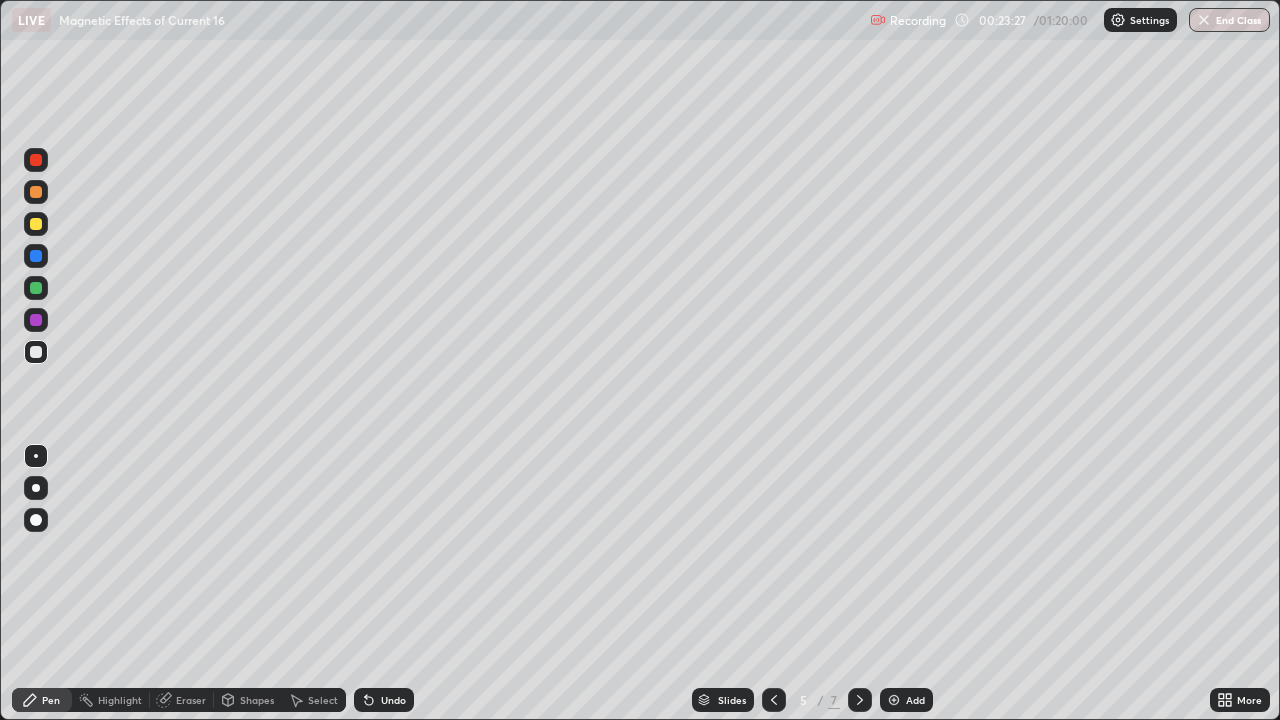 click 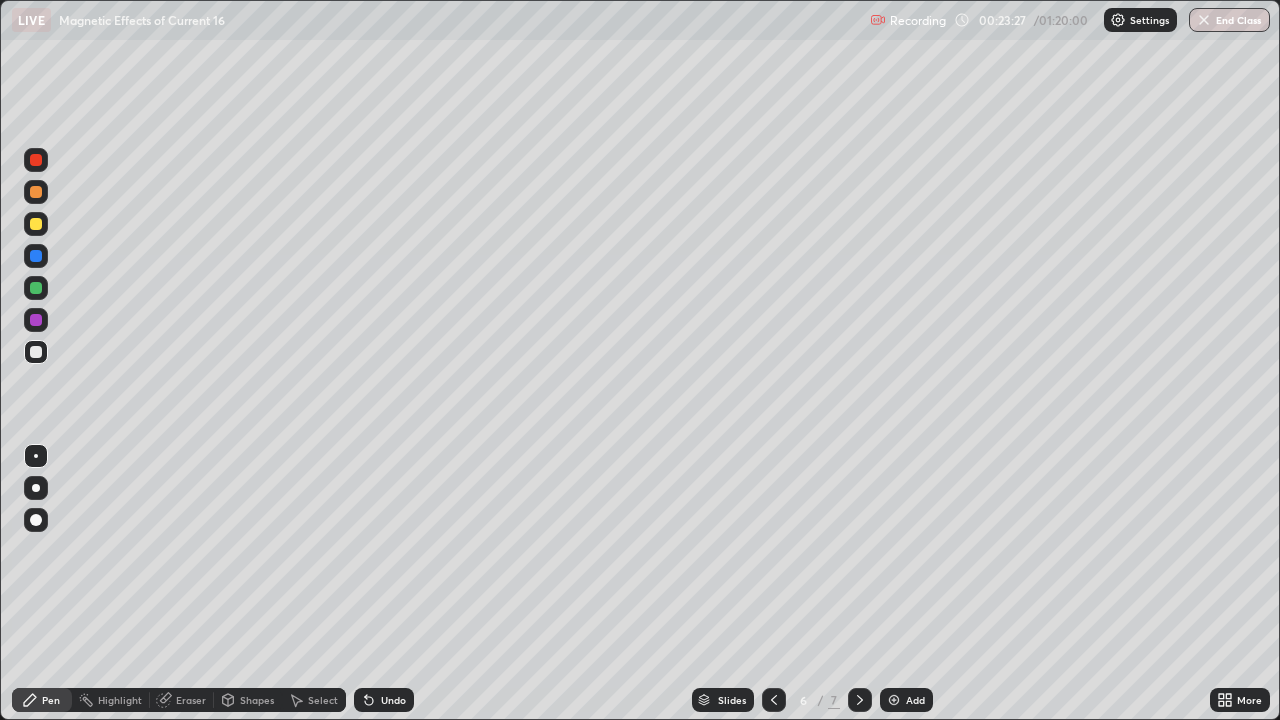 click 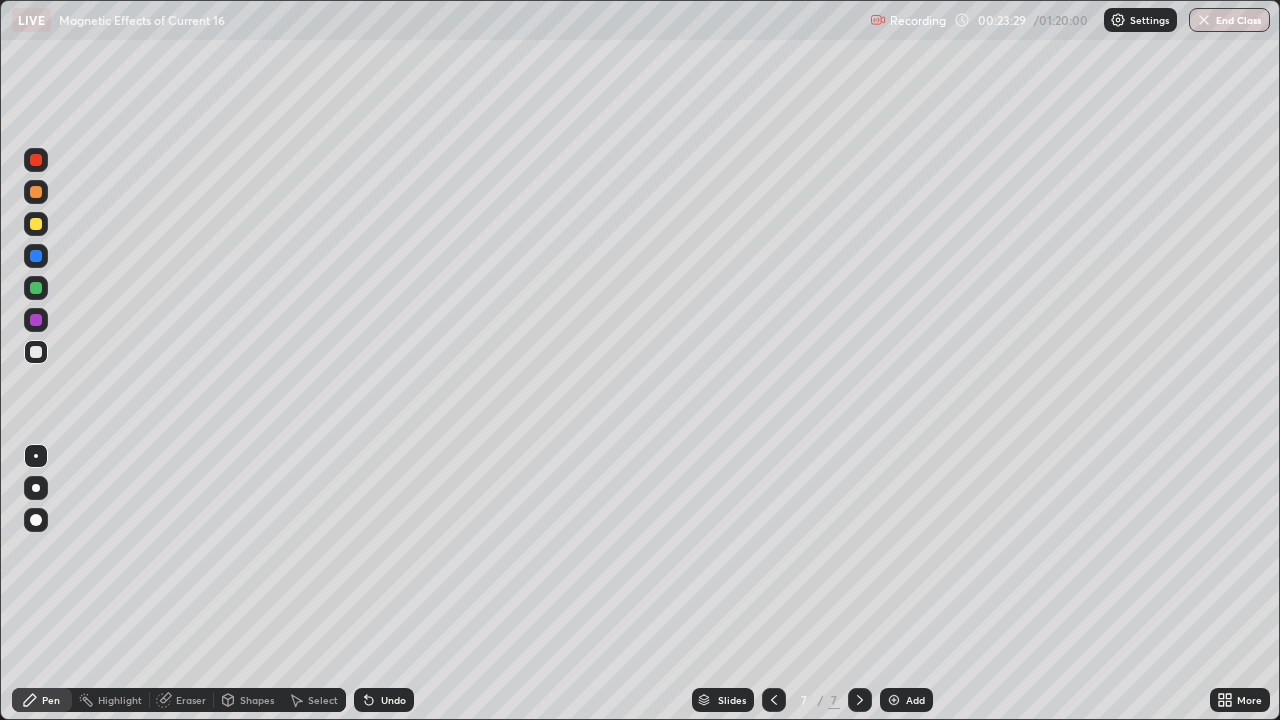 click 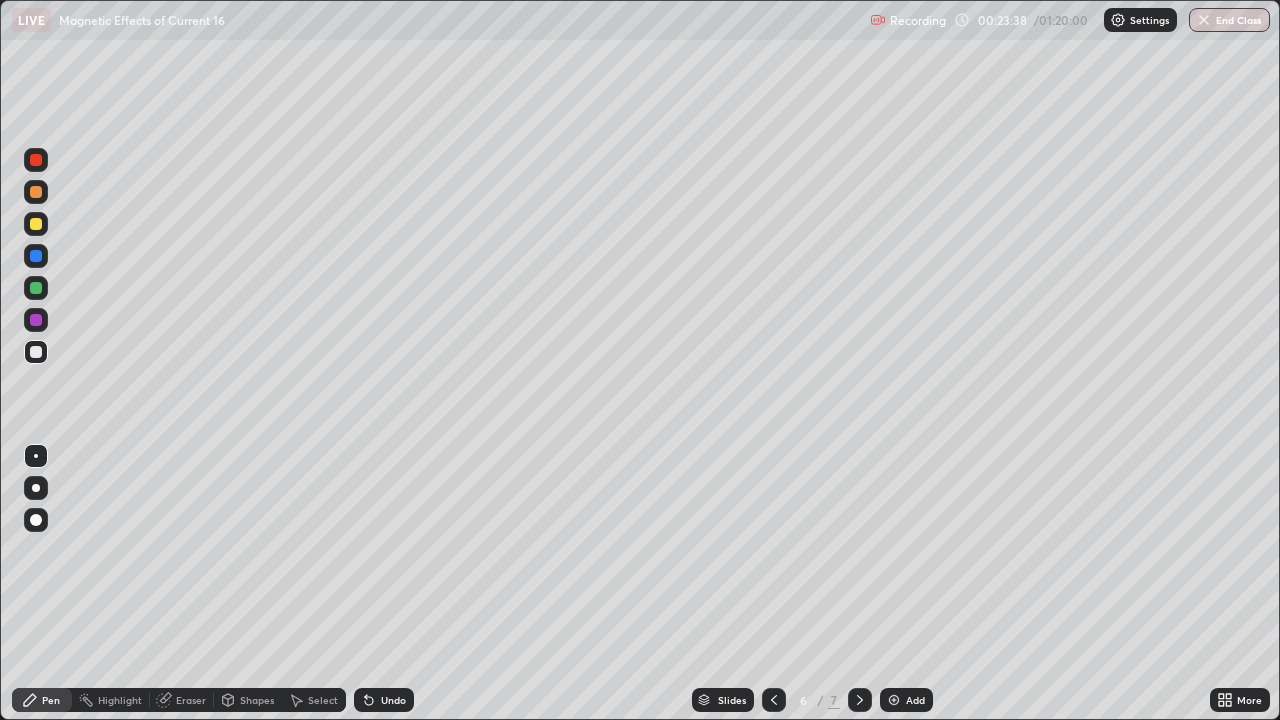 click at bounding box center [860, 700] 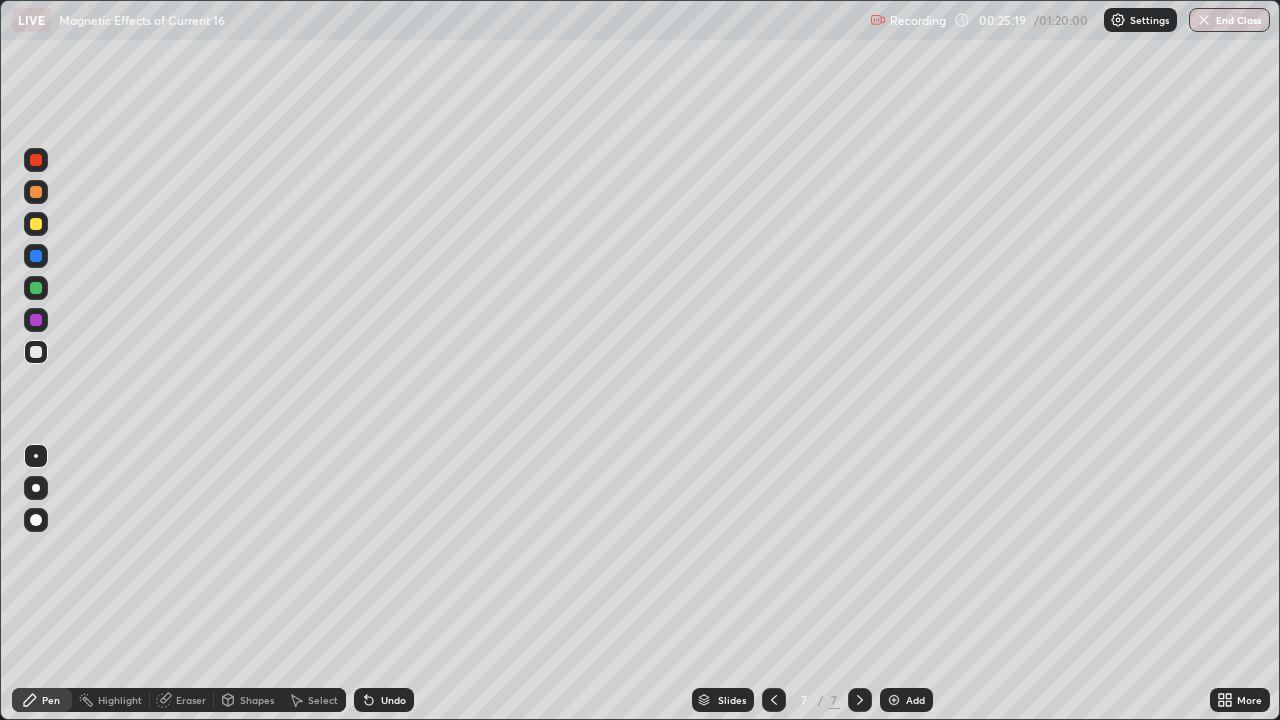 click at bounding box center [36, 224] 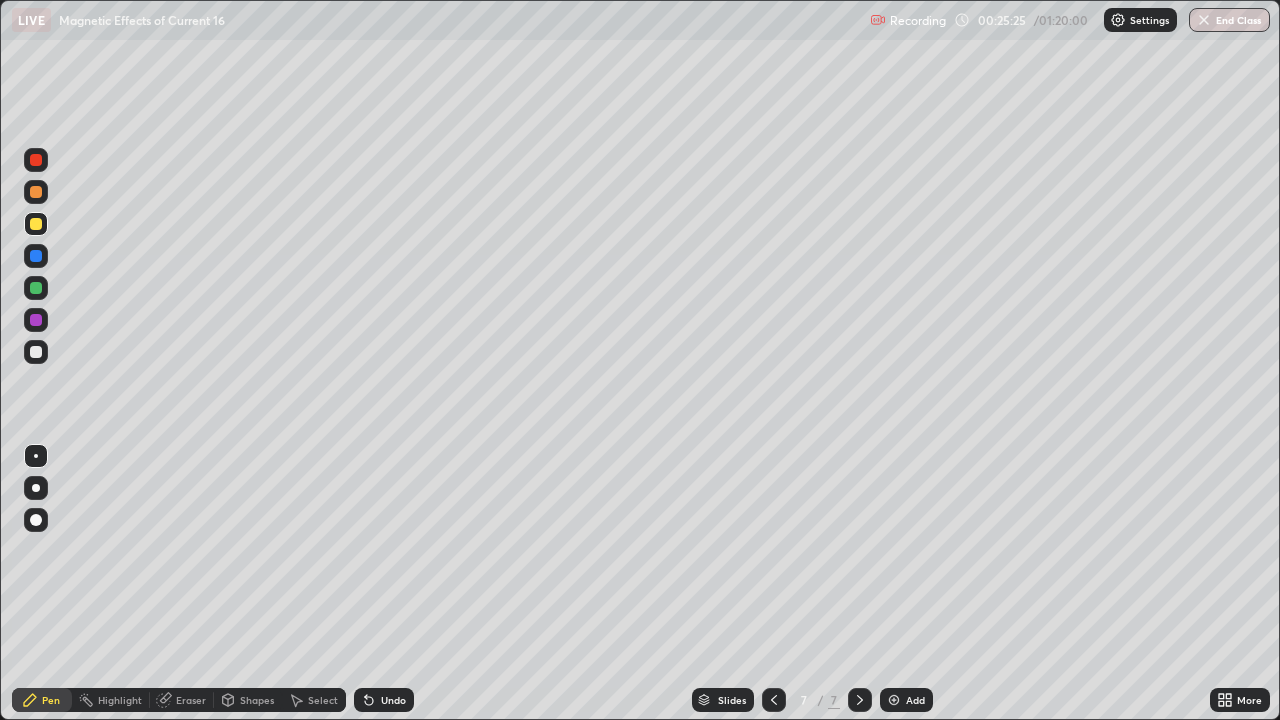 click at bounding box center [36, 352] 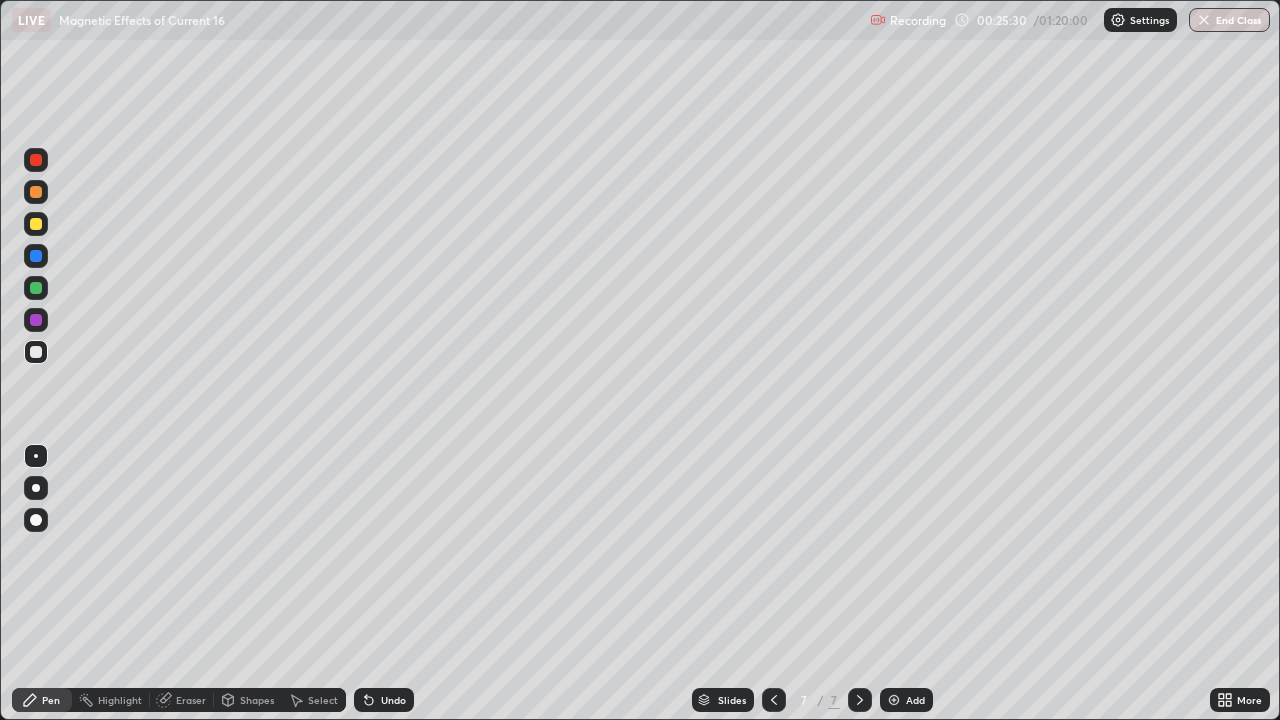 click at bounding box center (36, 288) 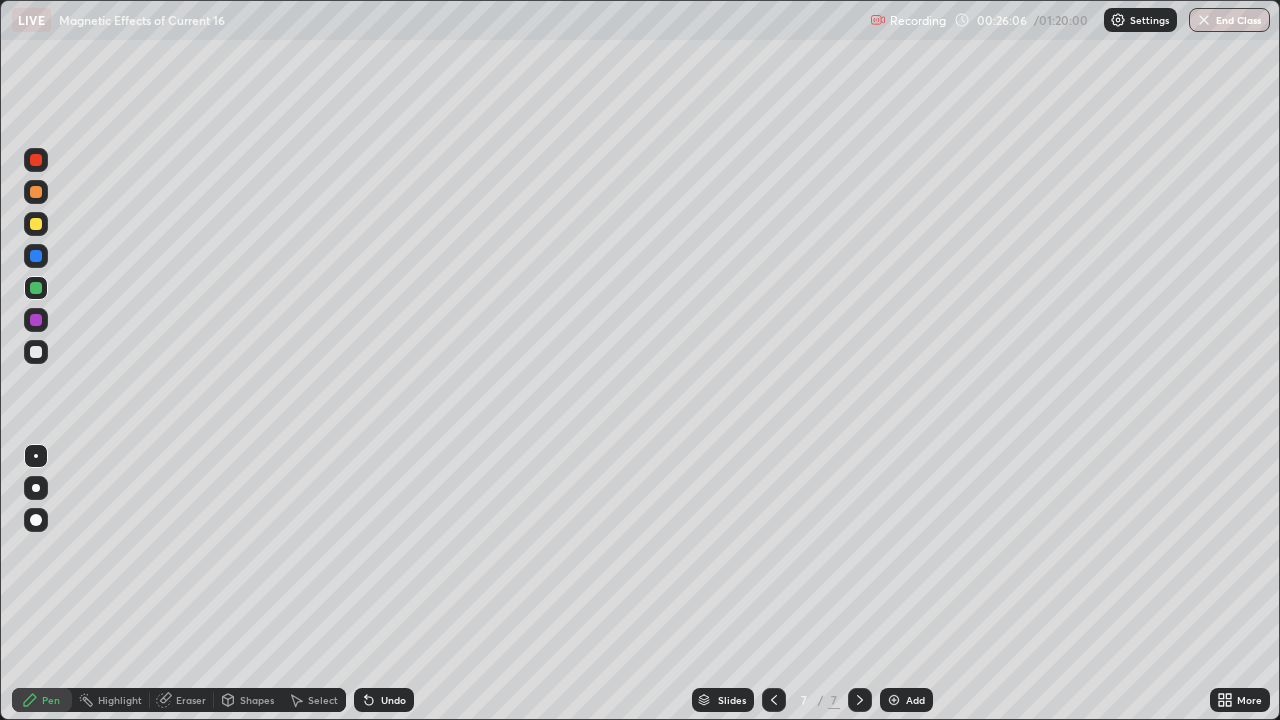 click on "Undo" at bounding box center (393, 700) 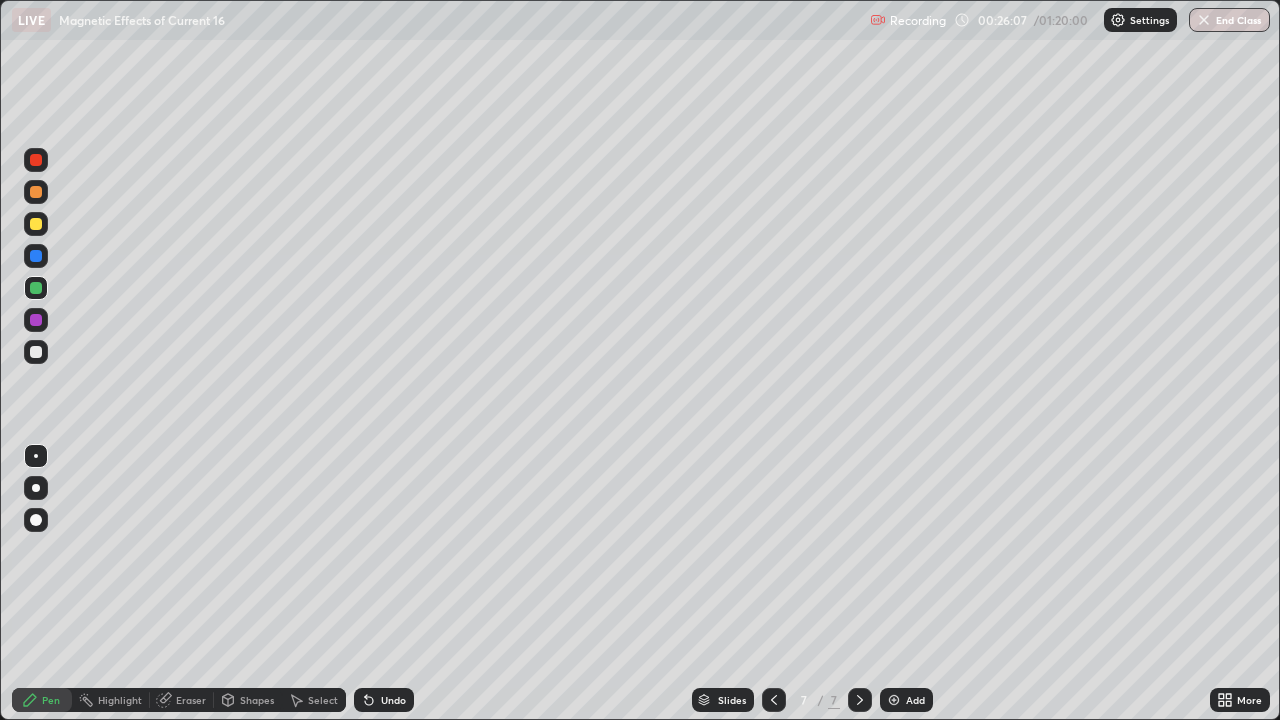 click on "Undo" at bounding box center [393, 700] 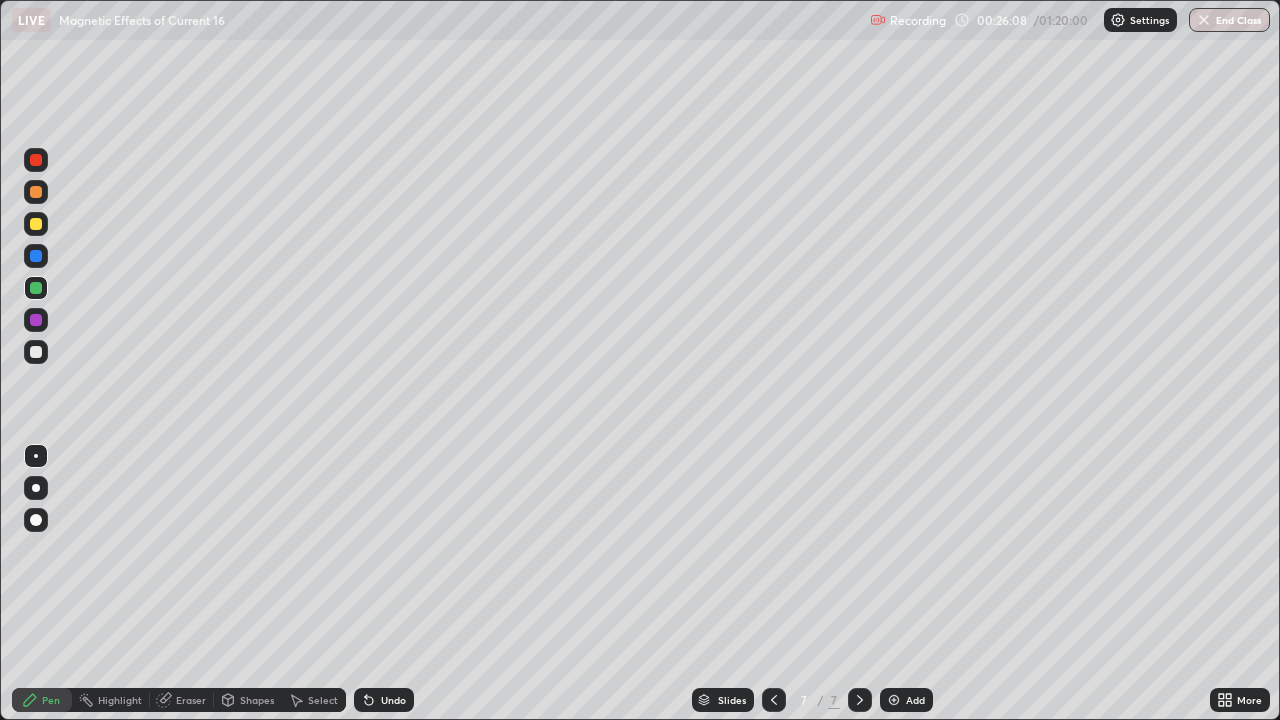 click on "Undo" at bounding box center [384, 700] 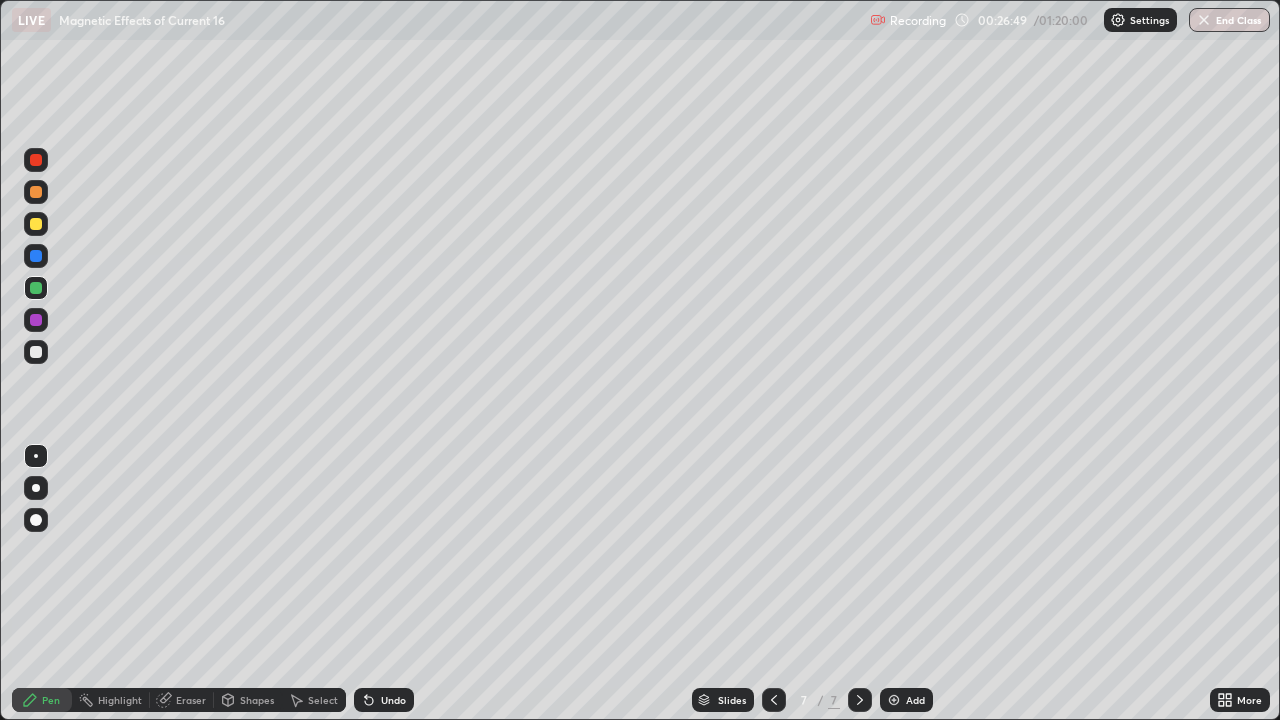 click on "Undo" at bounding box center [393, 700] 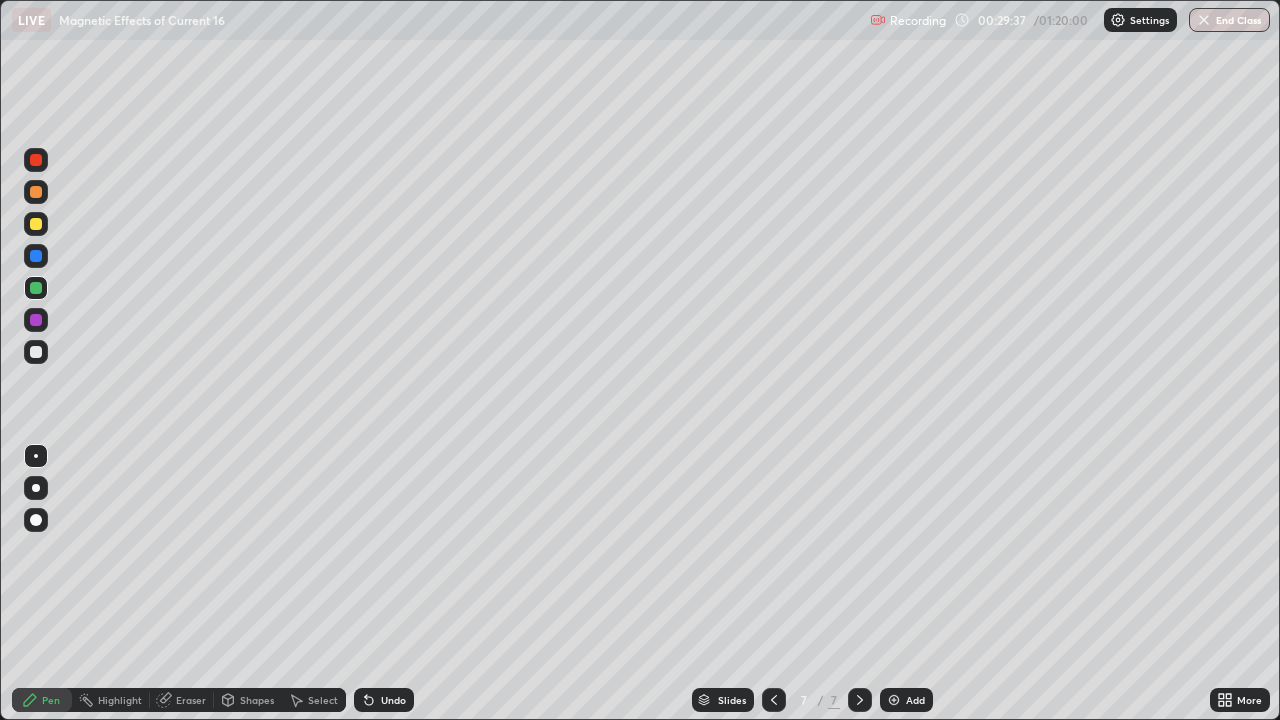 click on "Select" at bounding box center (323, 700) 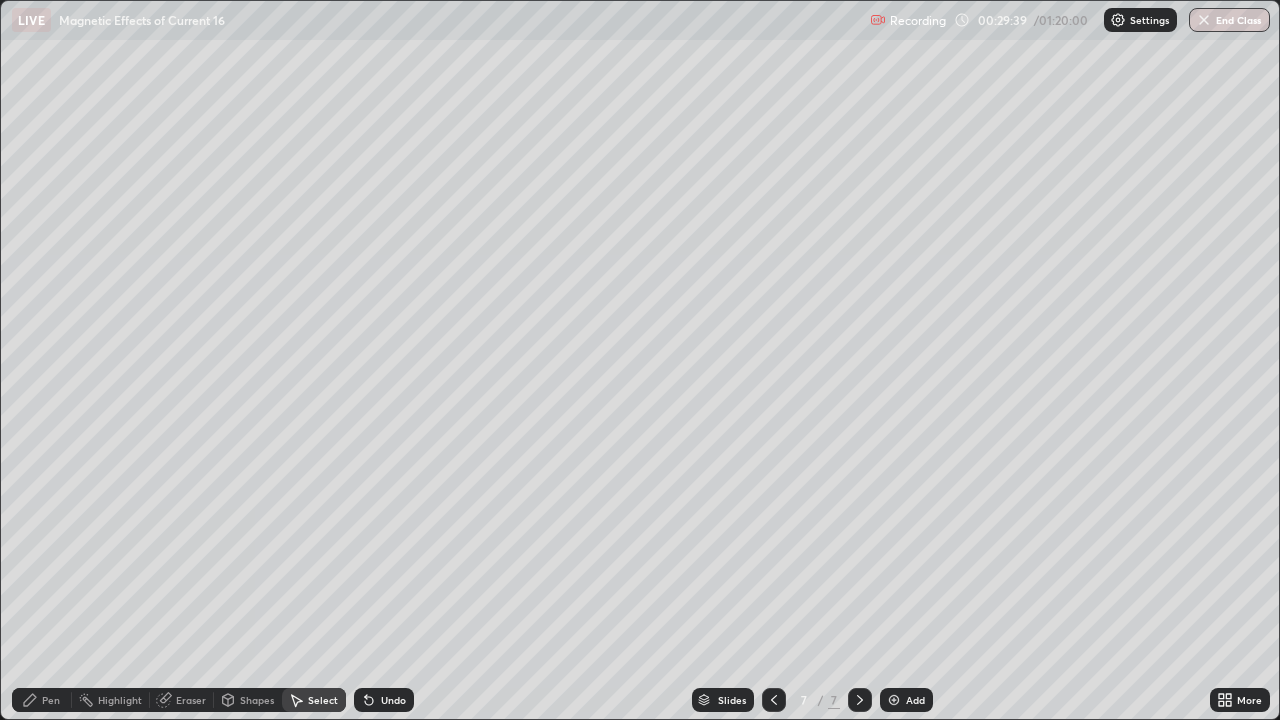click at bounding box center [894, 700] 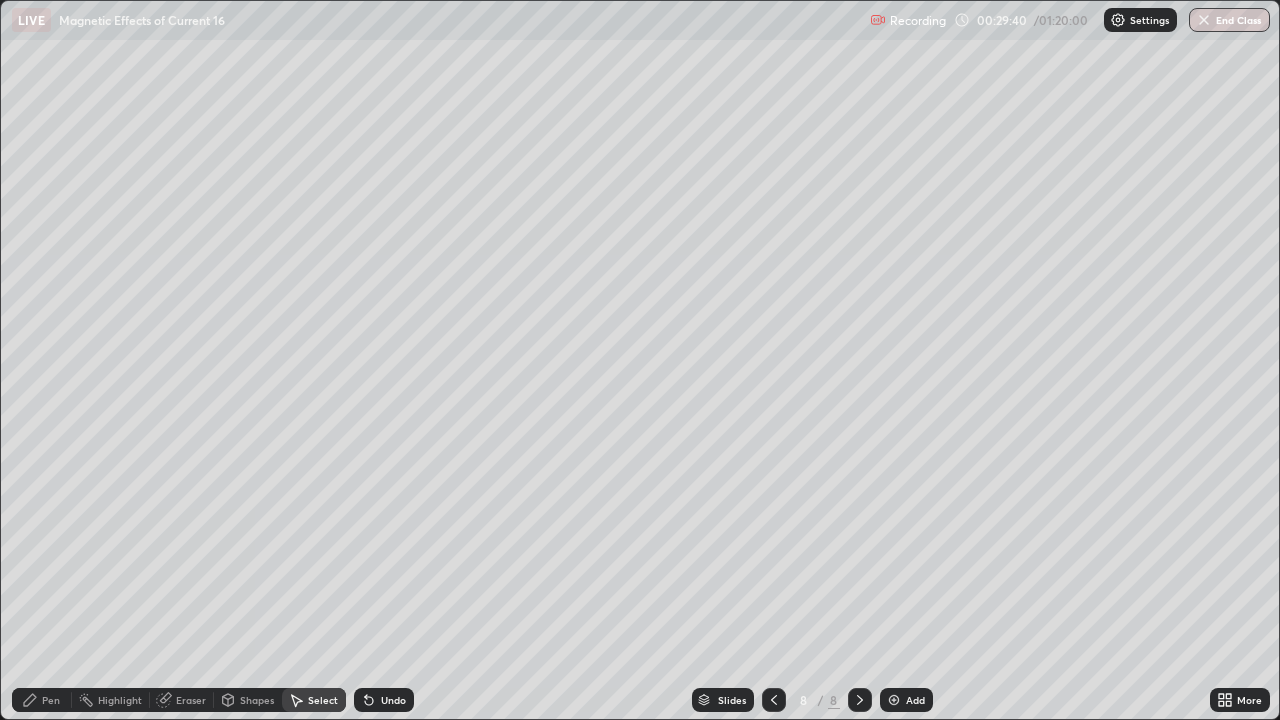 click on "Pen" at bounding box center (42, 700) 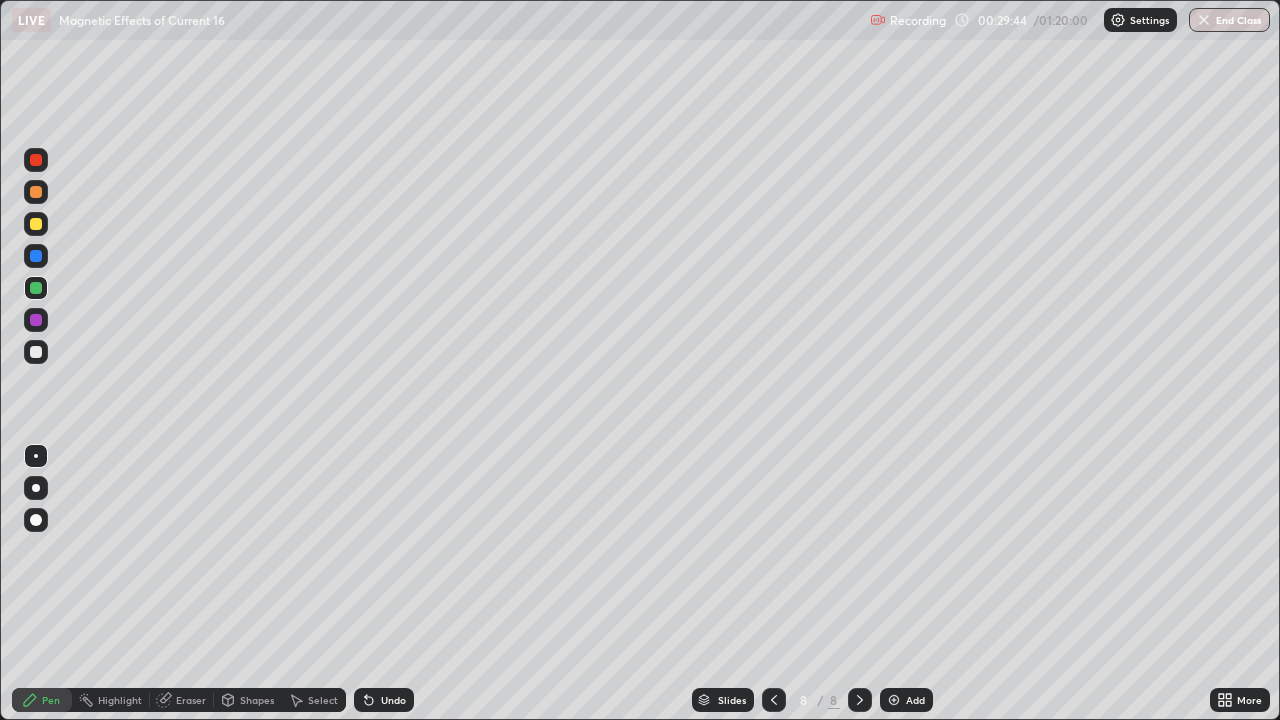 click at bounding box center (36, 224) 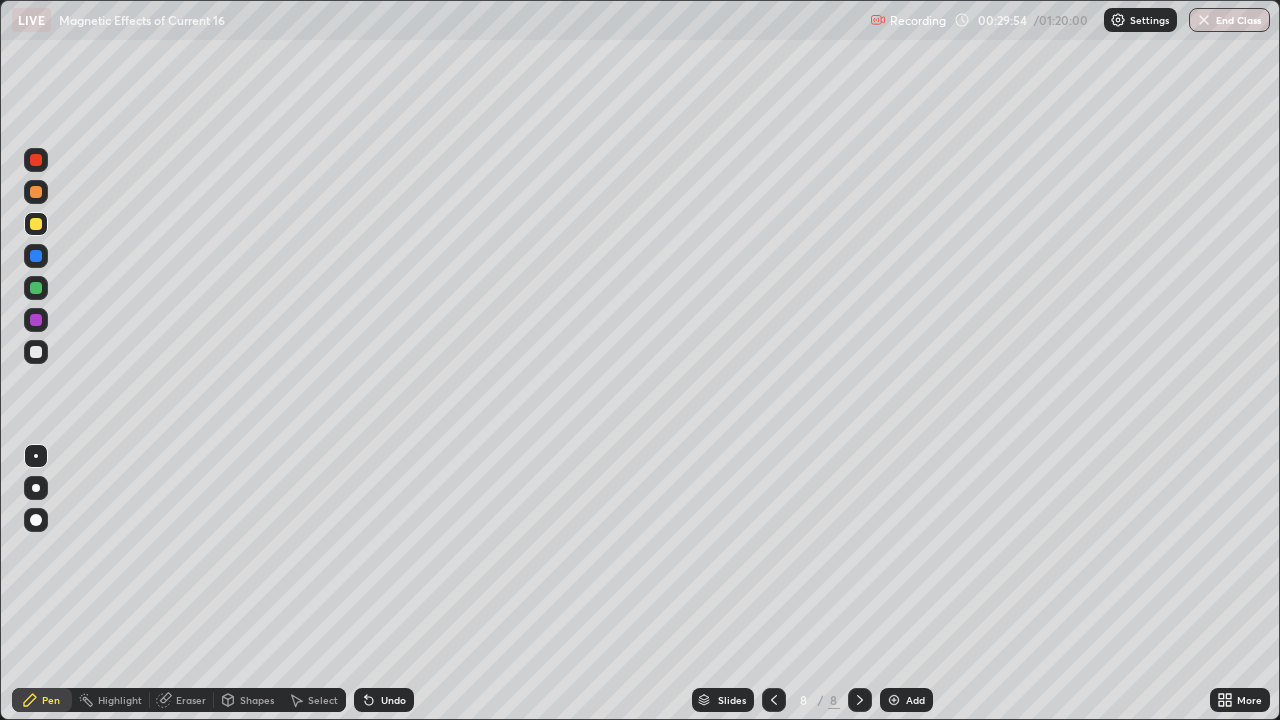 click on "Eraser" at bounding box center (191, 700) 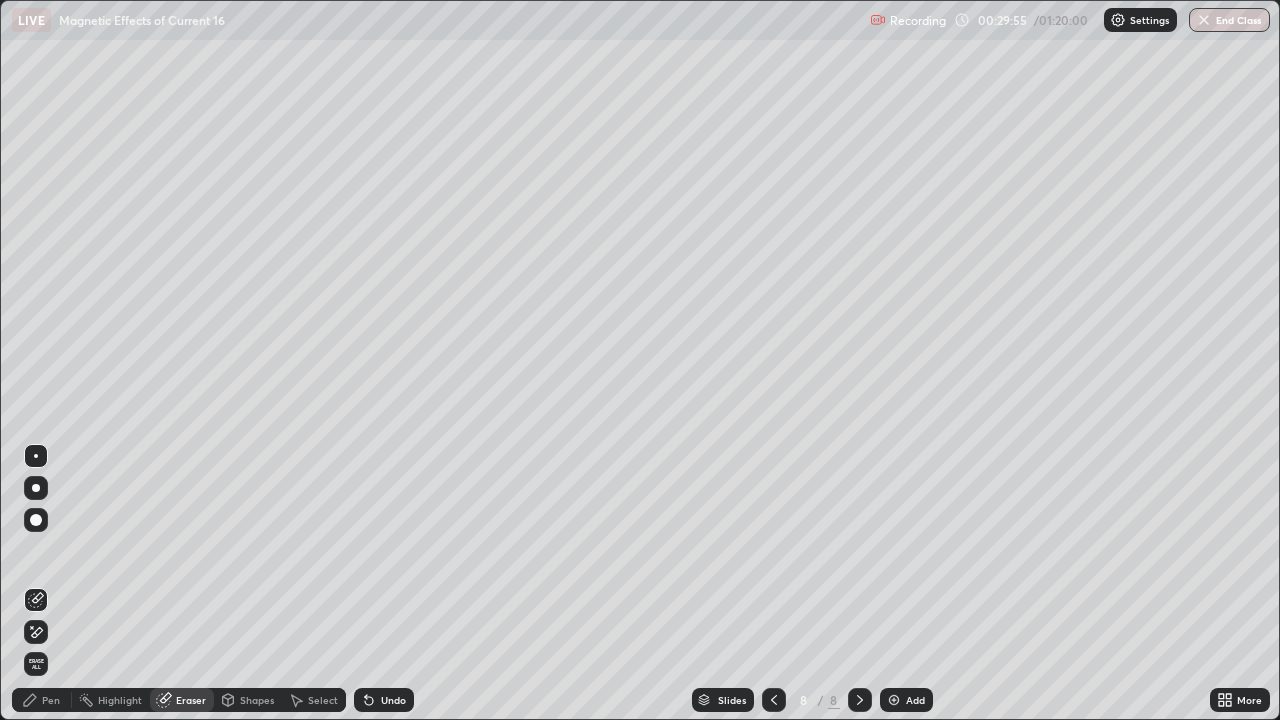 click 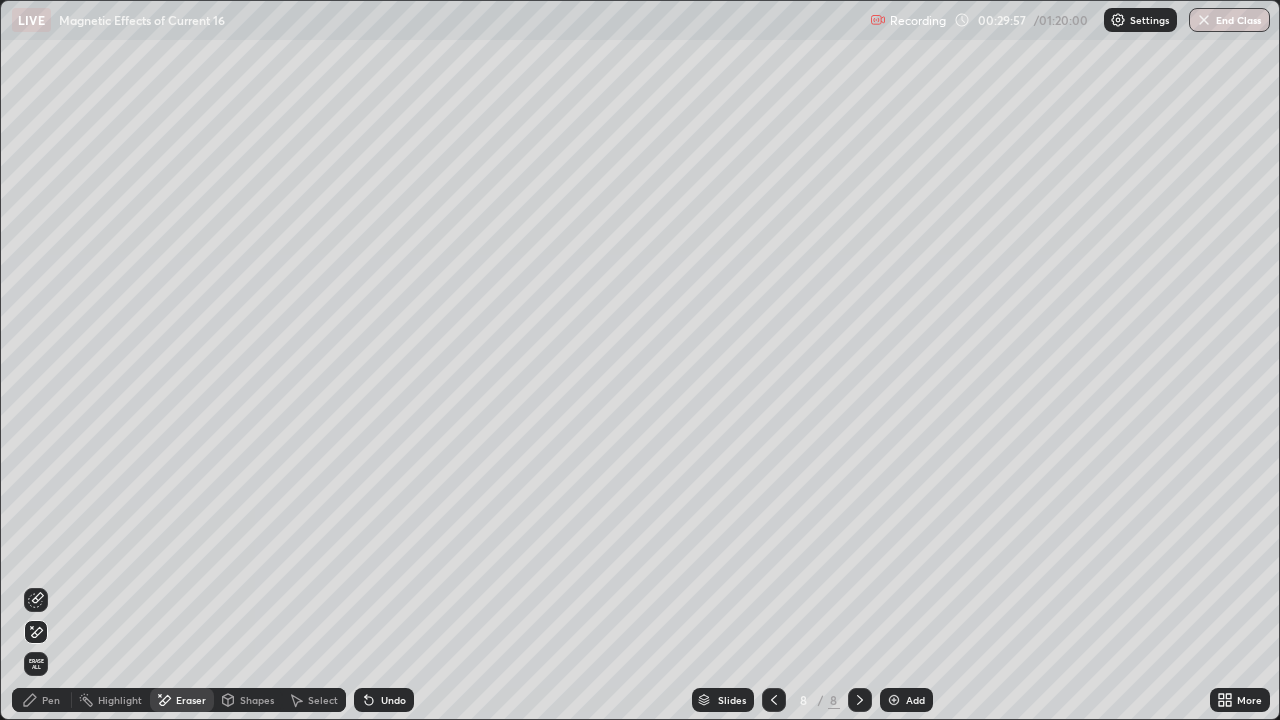 click on "Pen" at bounding box center [42, 700] 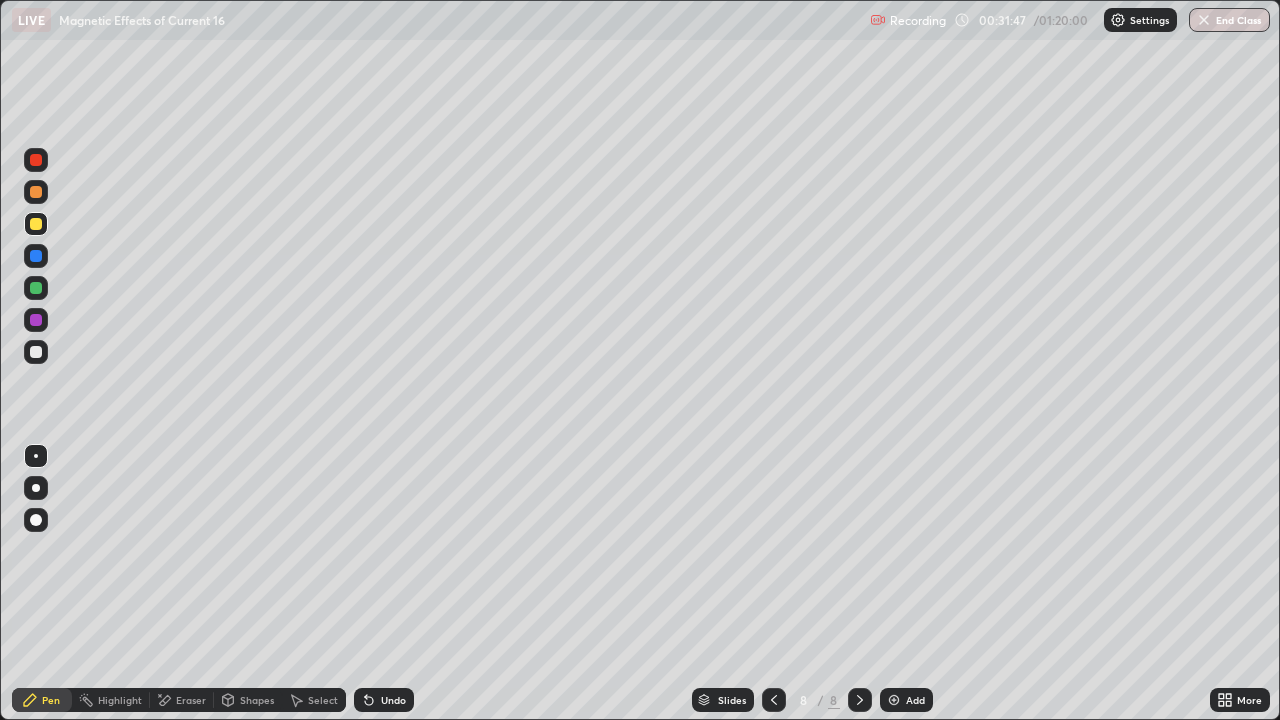 click 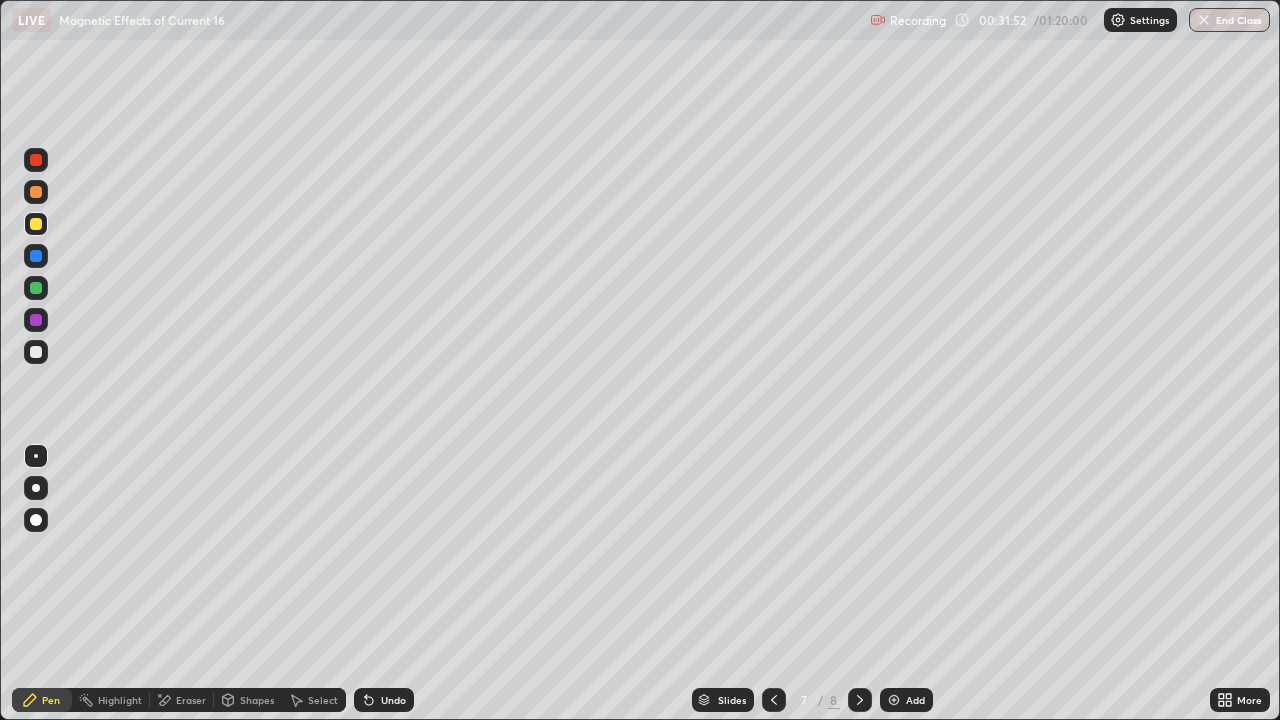 click at bounding box center [860, 700] 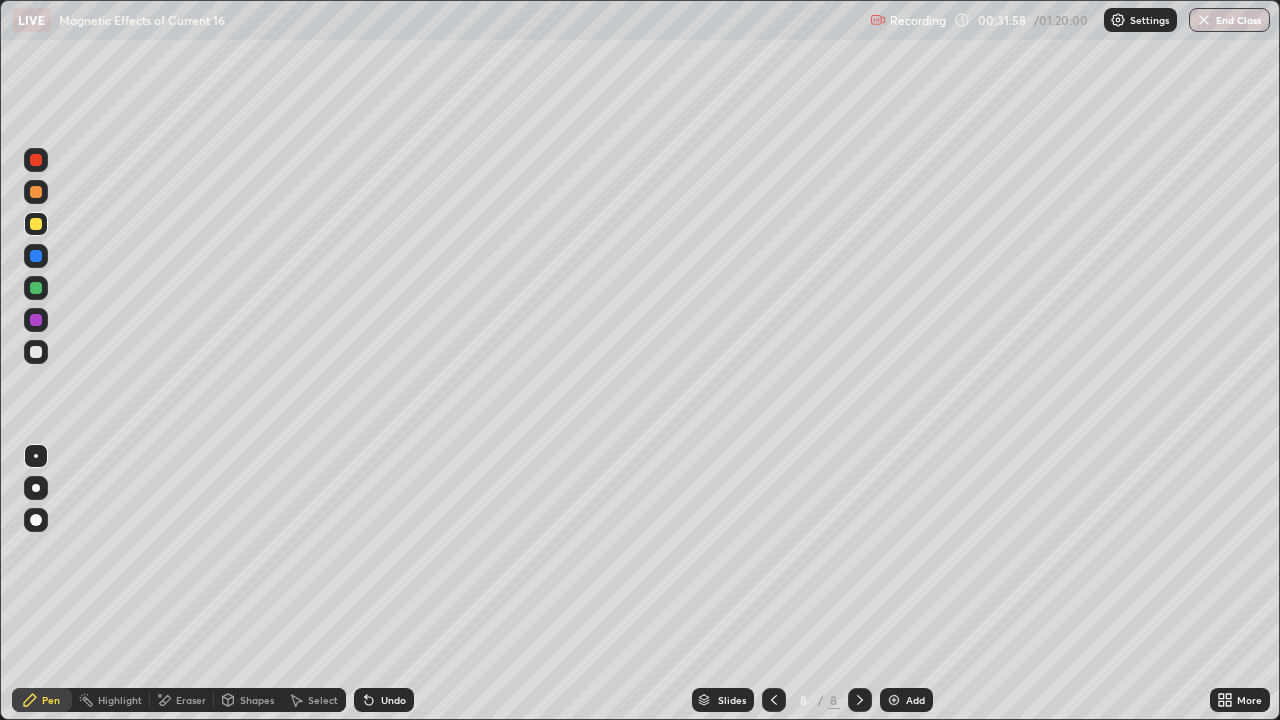 click at bounding box center (774, 700) 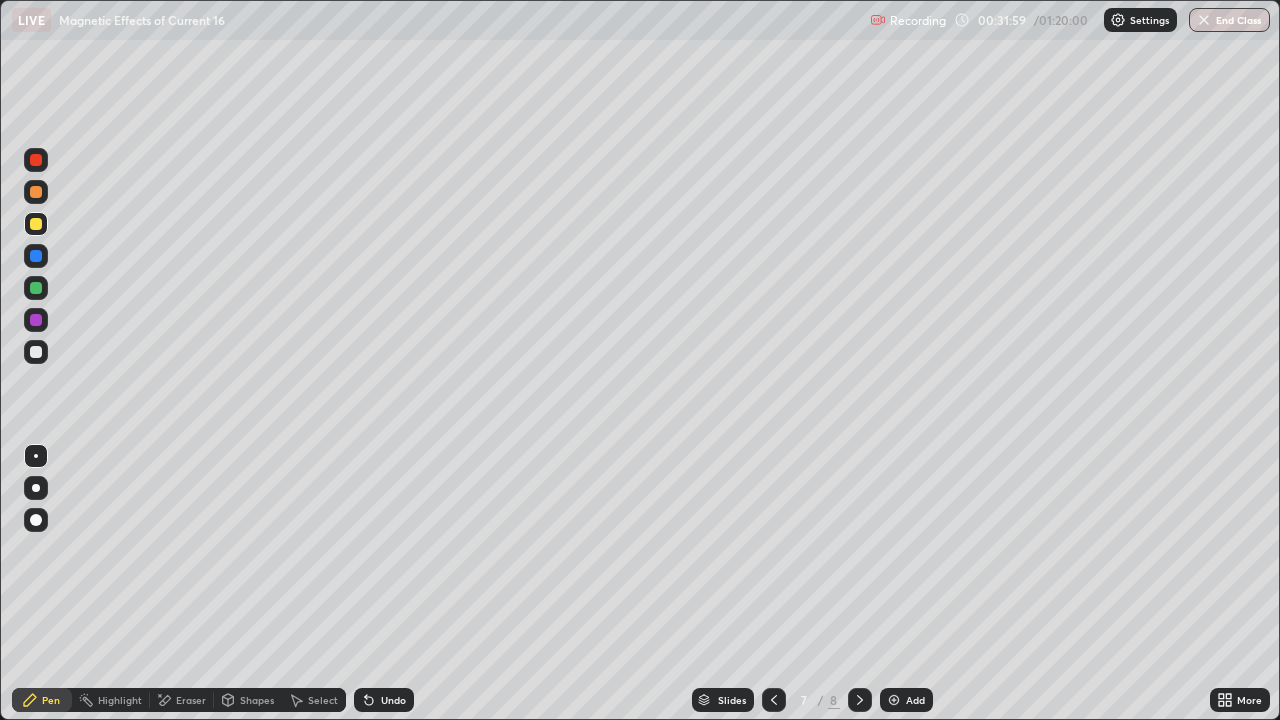 click at bounding box center (860, 700) 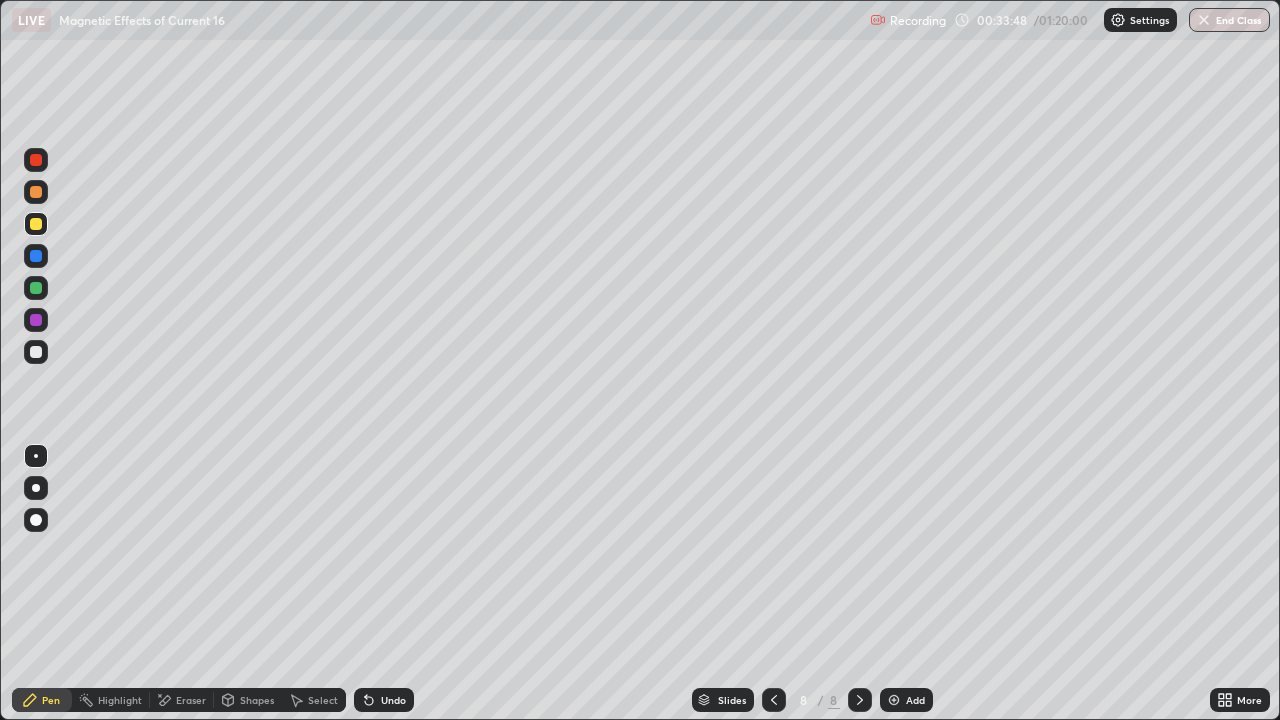 click on "Add" at bounding box center [906, 700] 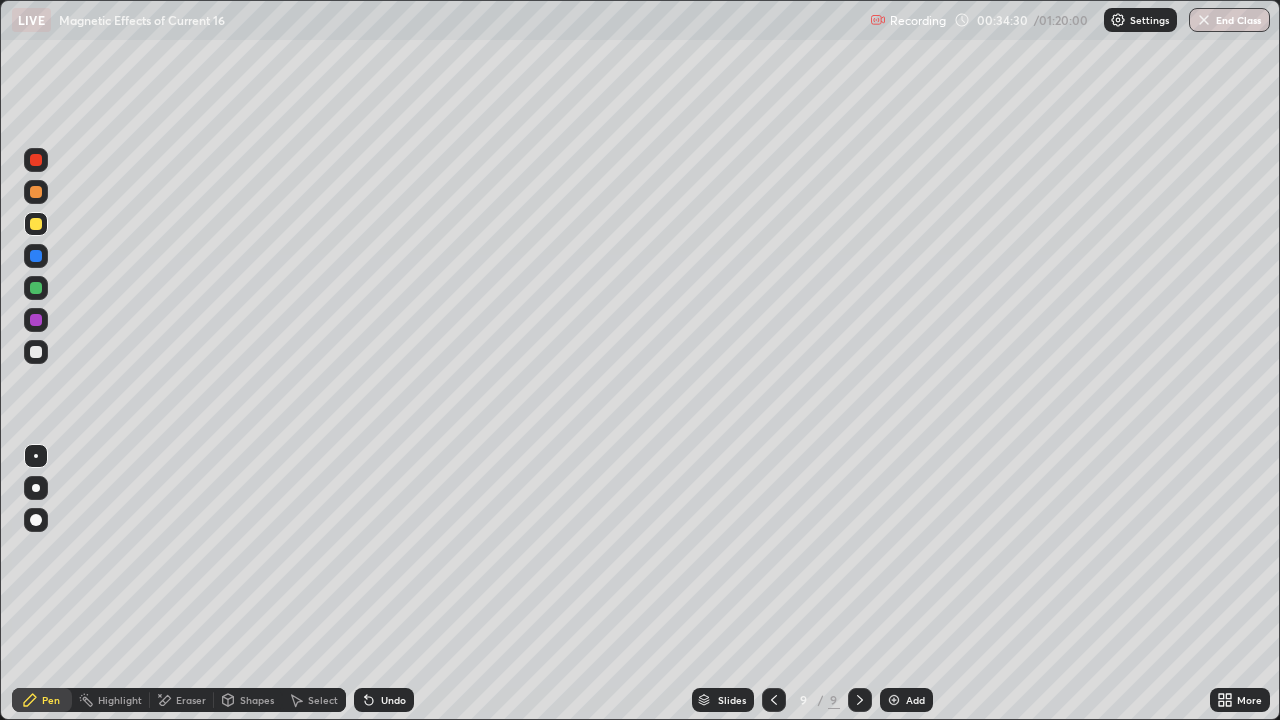 click at bounding box center (894, 700) 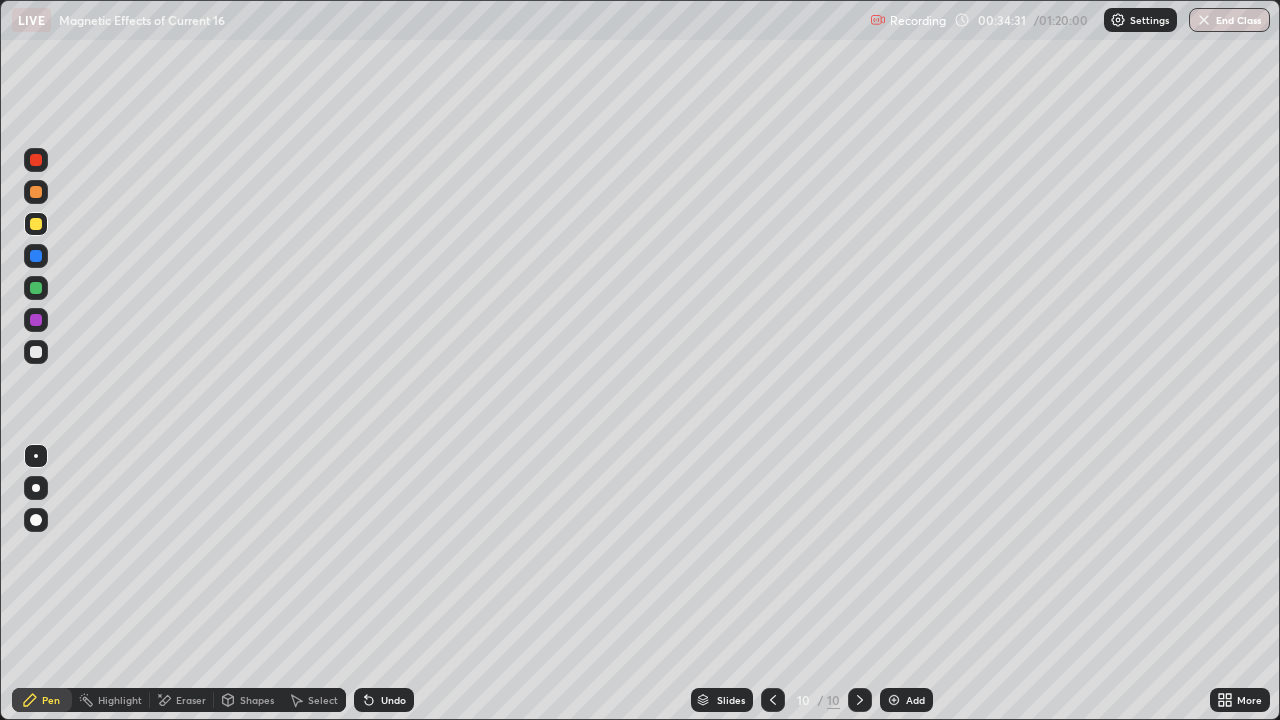 click at bounding box center (36, 352) 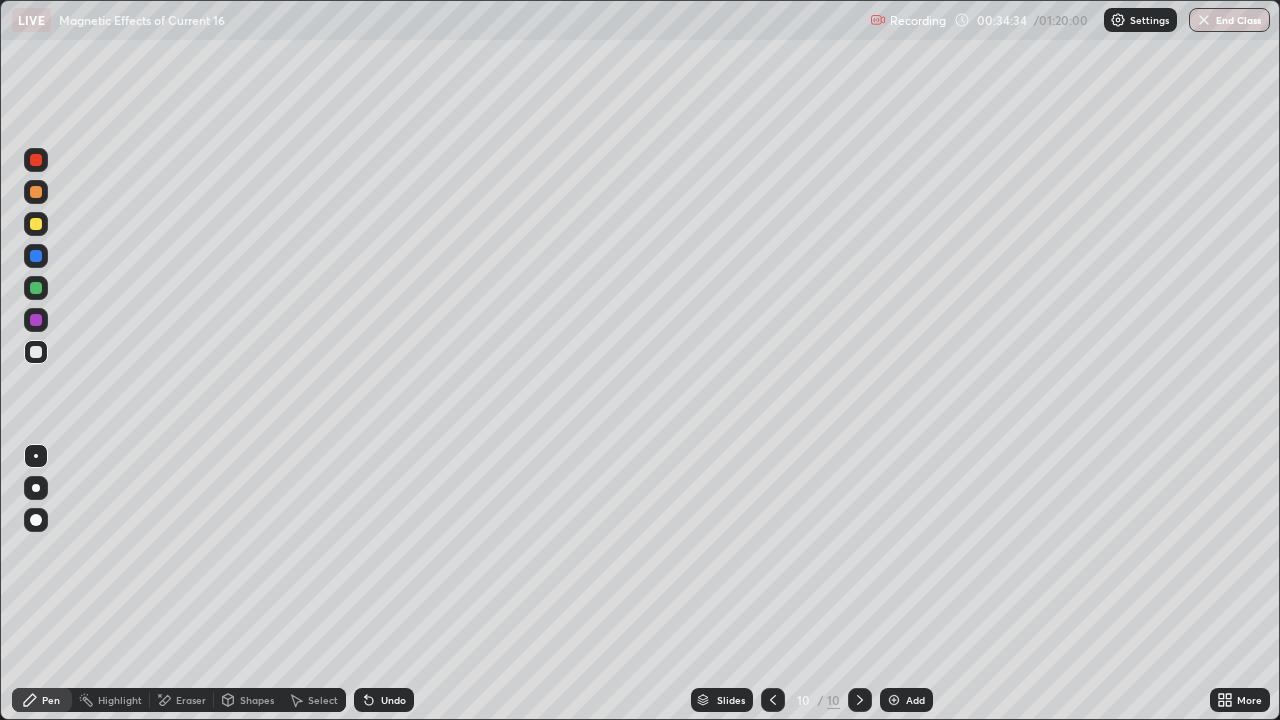 click at bounding box center (36, 224) 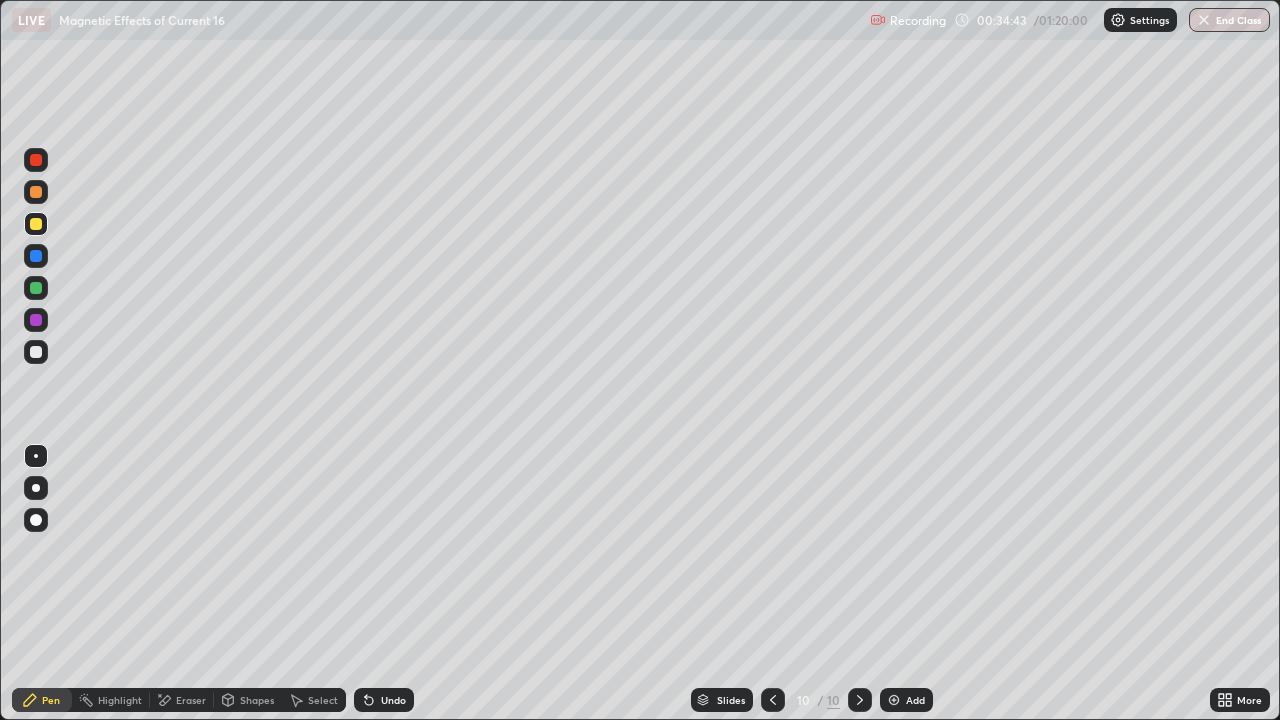 click at bounding box center (36, 352) 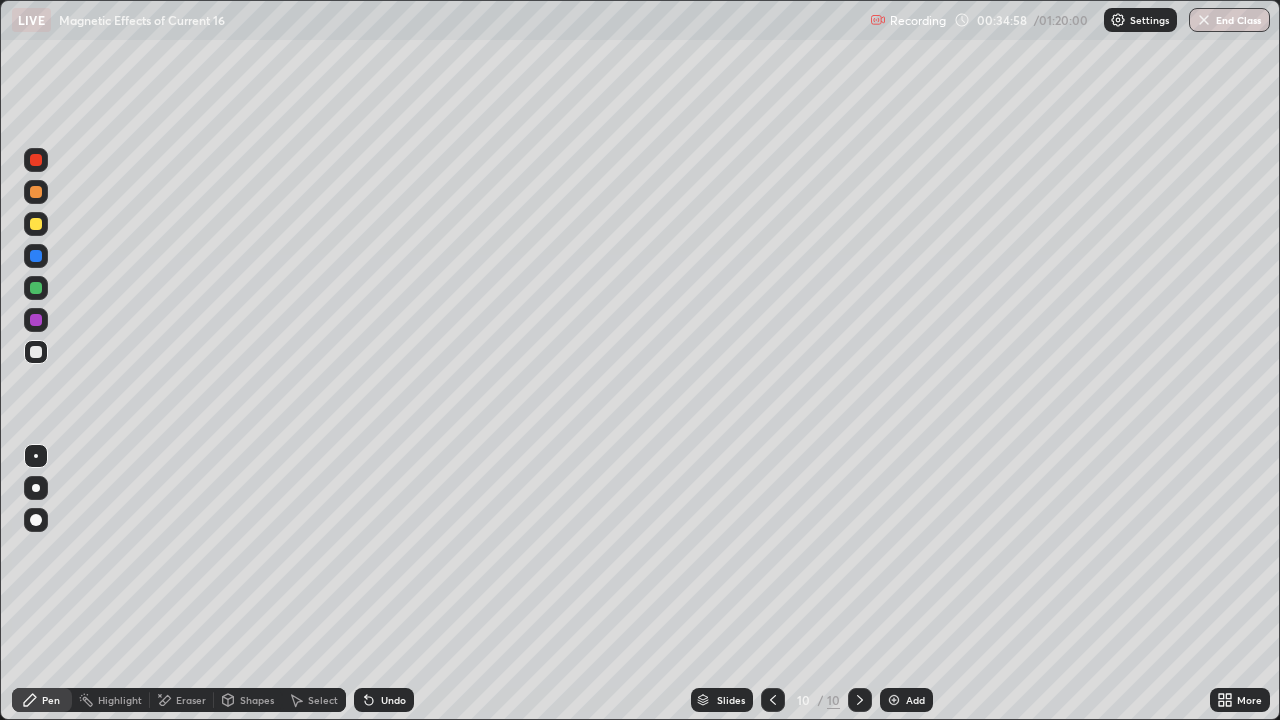 click at bounding box center (773, 700) 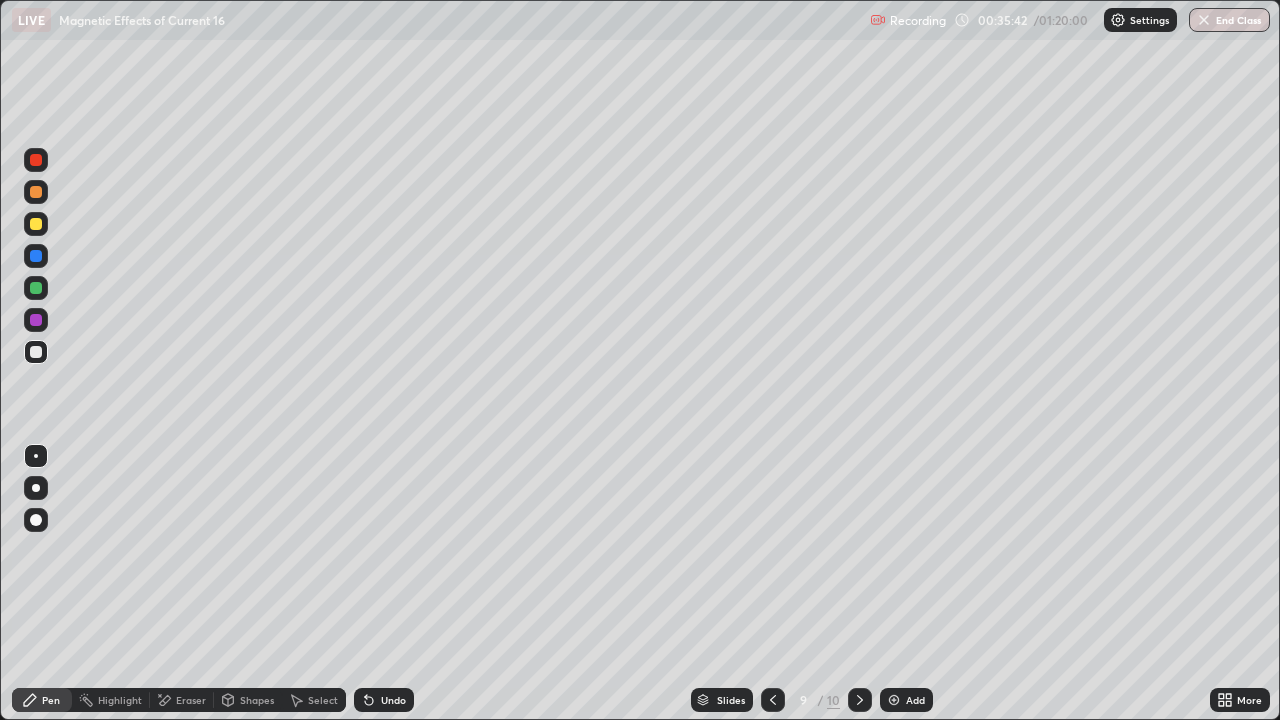 click 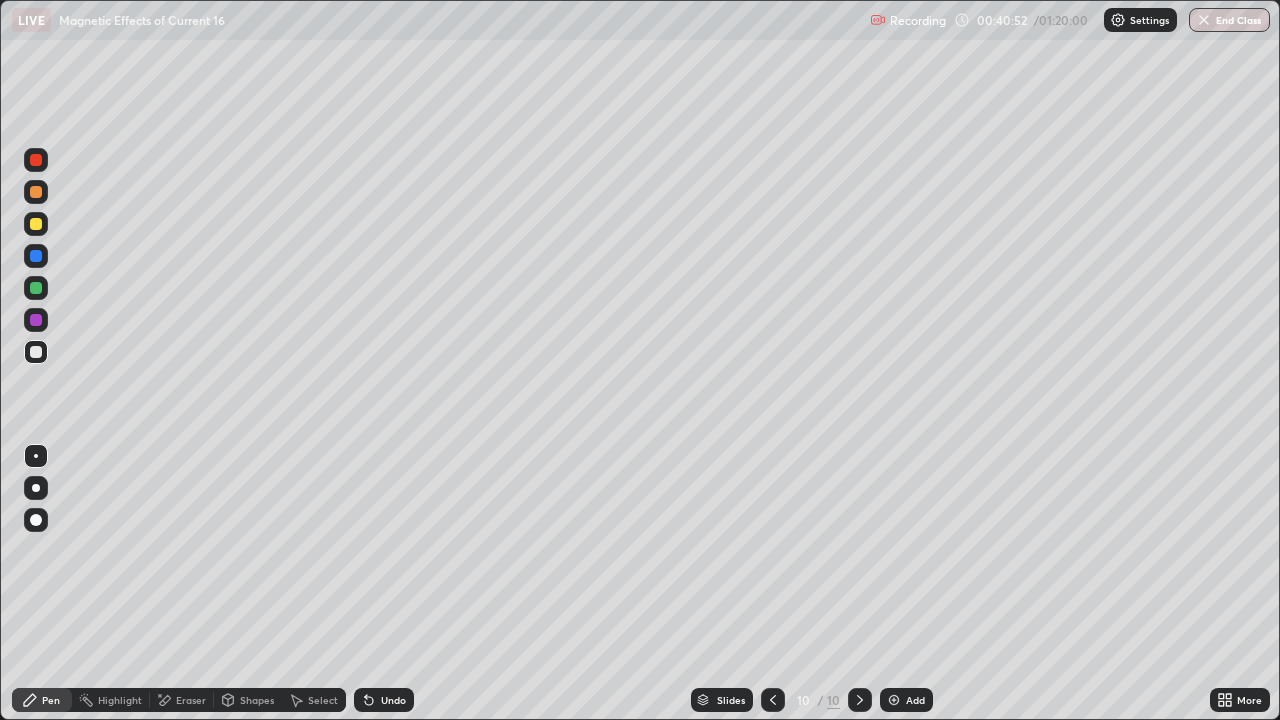 click on "Undo" at bounding box center [384, 700] 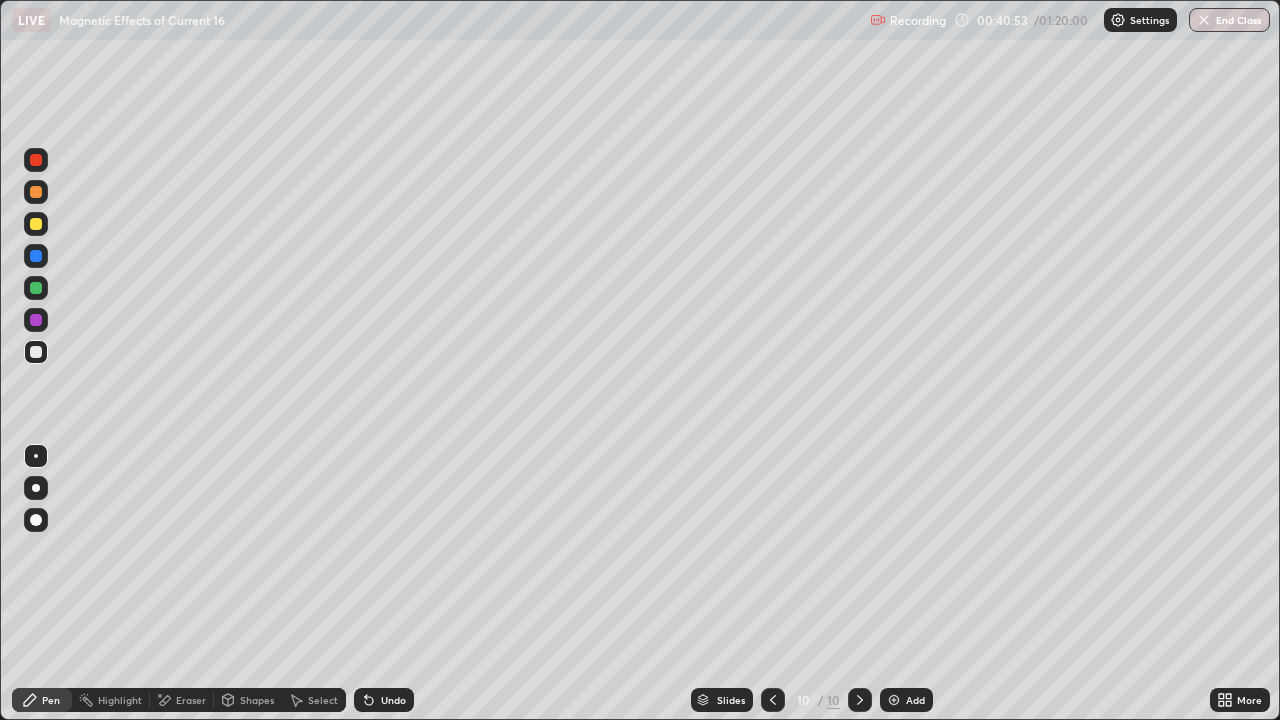click on "Undo" at bounding box center [393, 700] 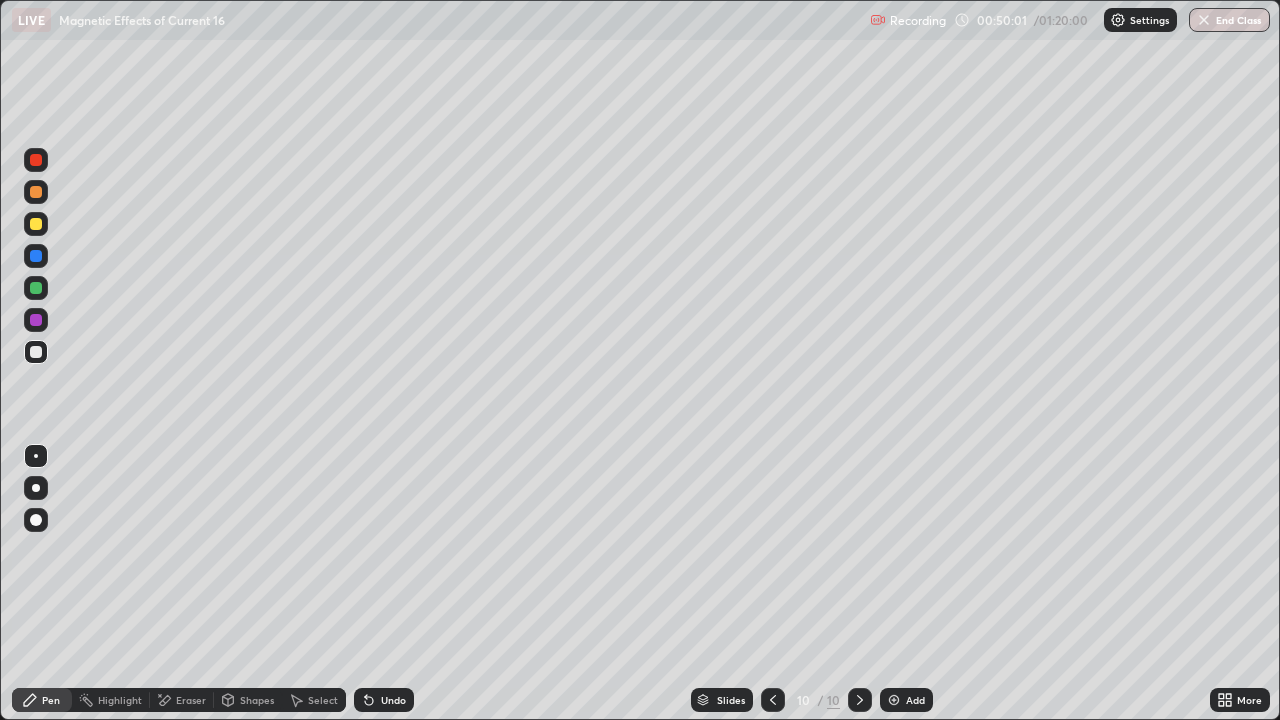 click on "Add" at bounding box center (906, 700) 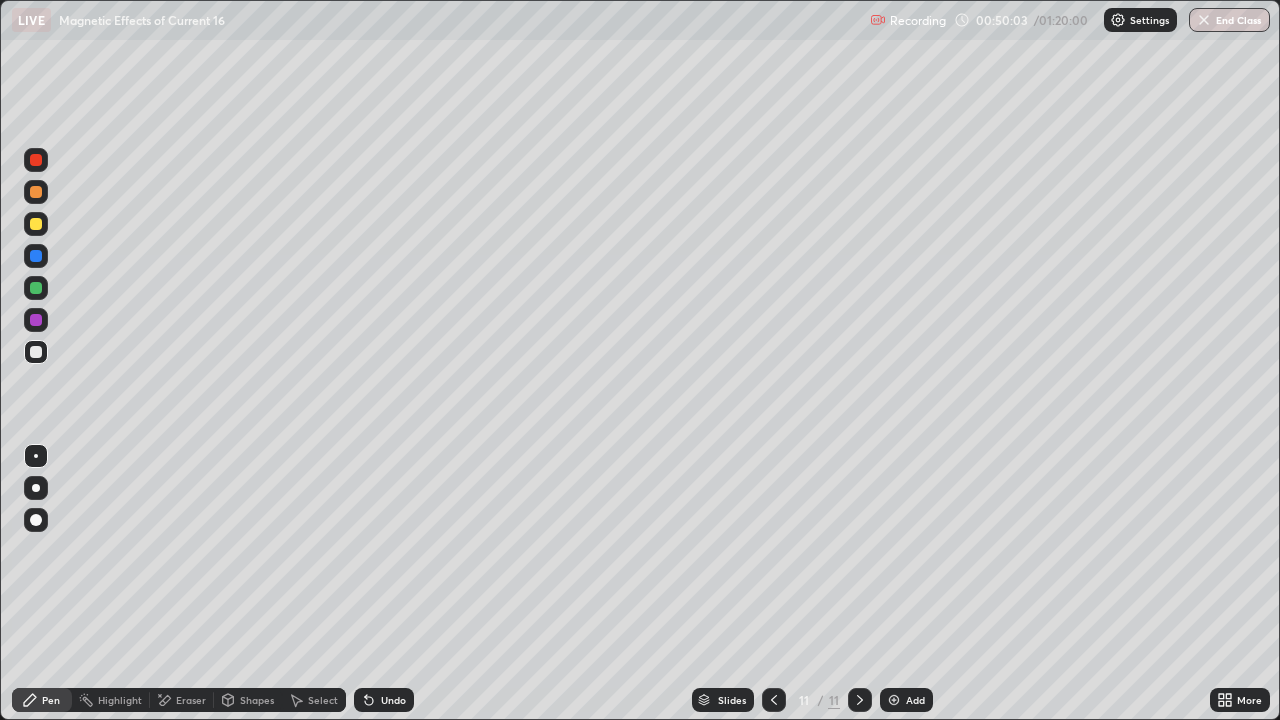 click at bounding box center (36, 352) 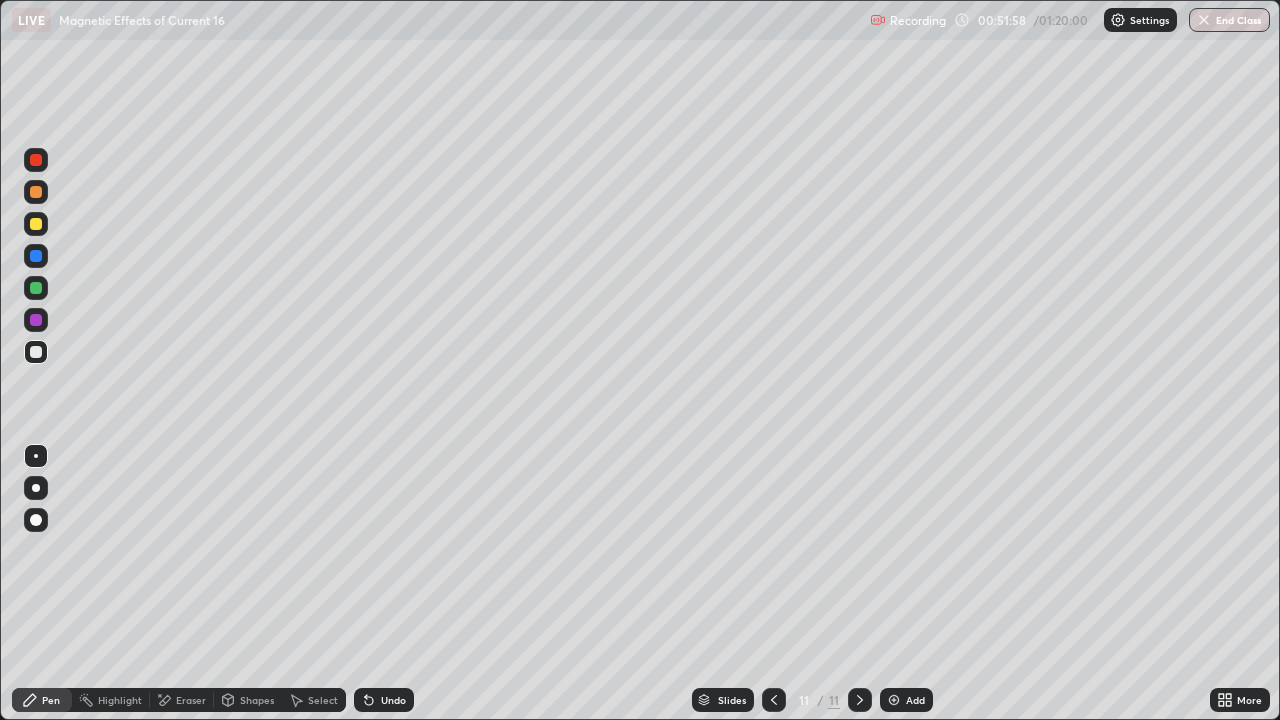 click on "Undo" at bounding box center [393, 700] 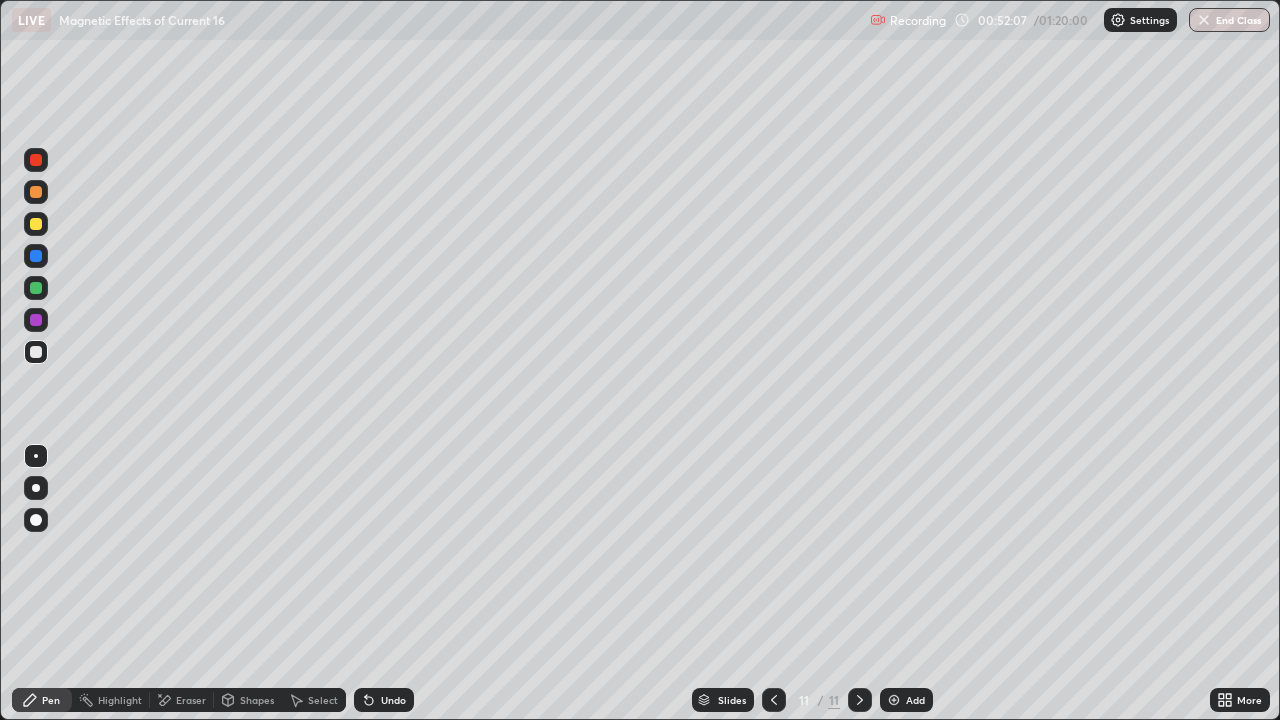 click at bounding box center [36, 224] 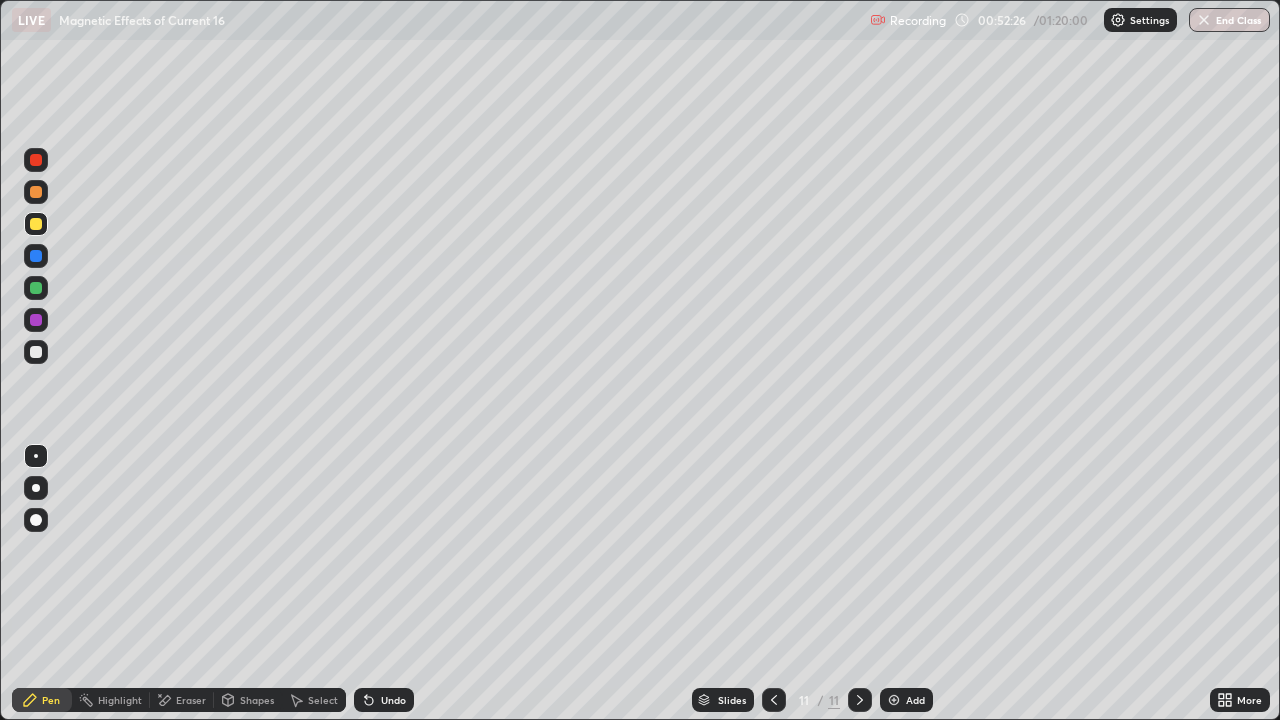 click on "Eraser" at bounding box center (182, 700) 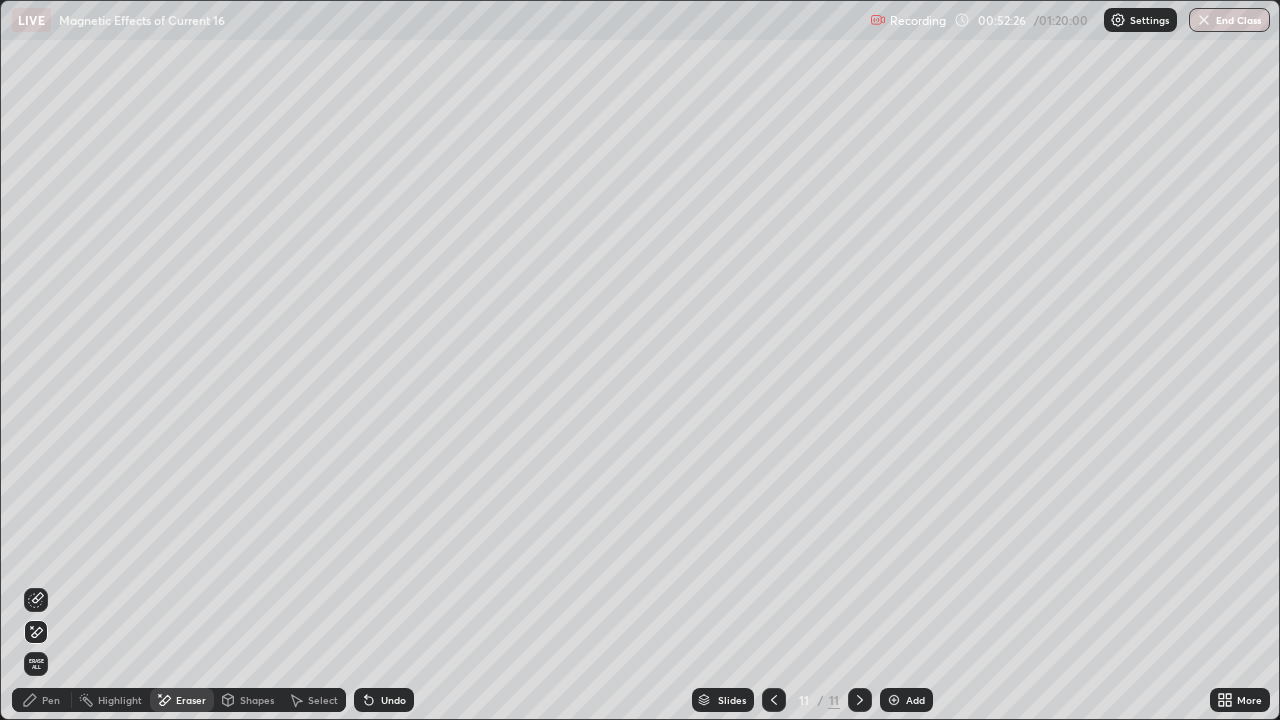 click 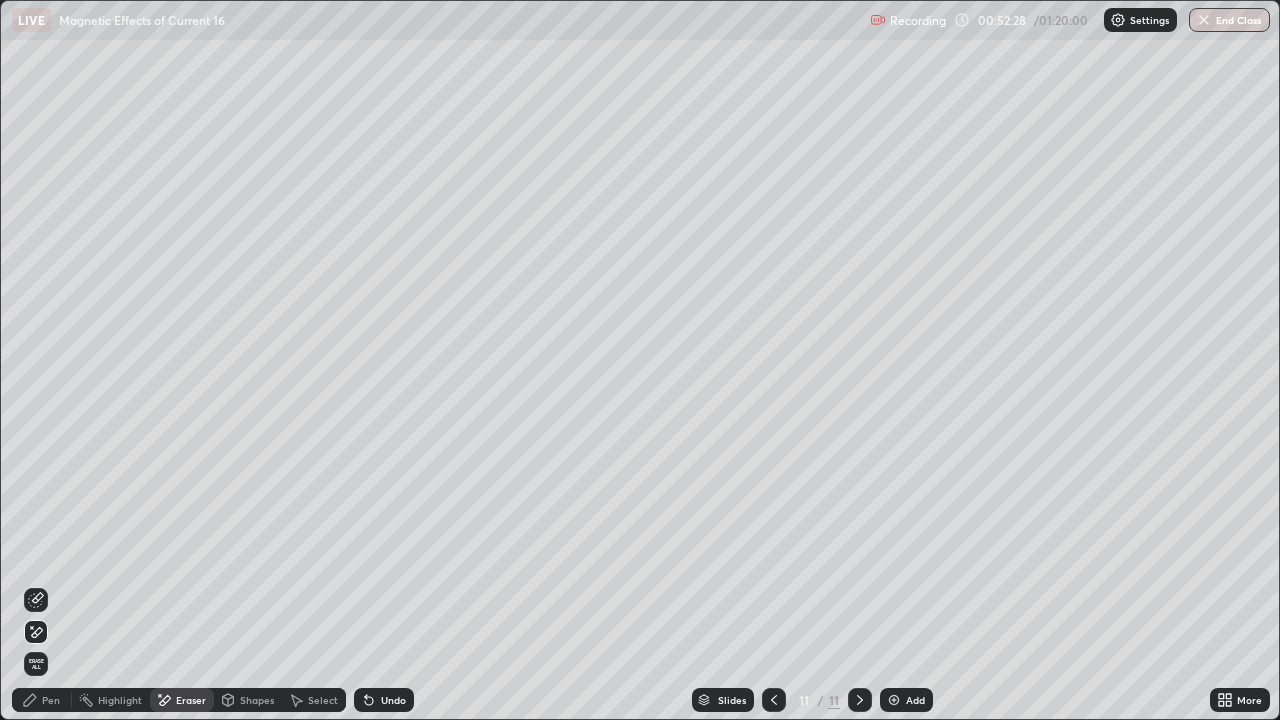 click 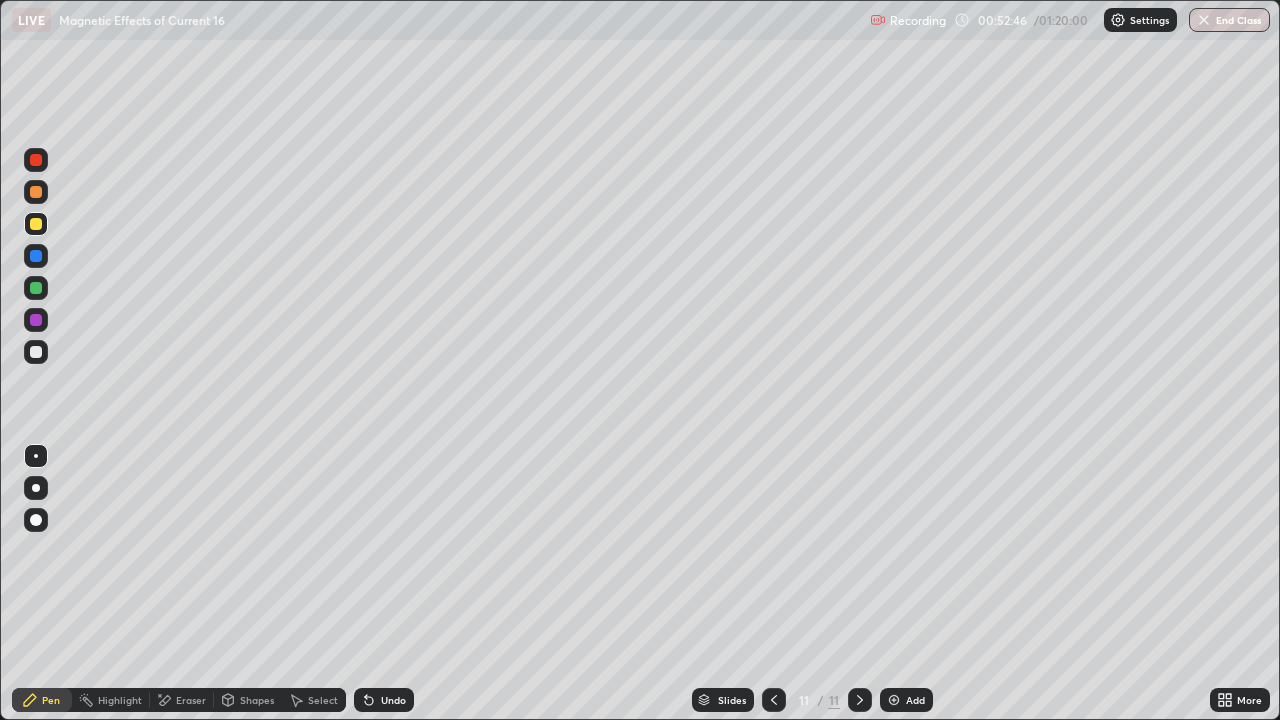 click at bounding box center (36, 352) 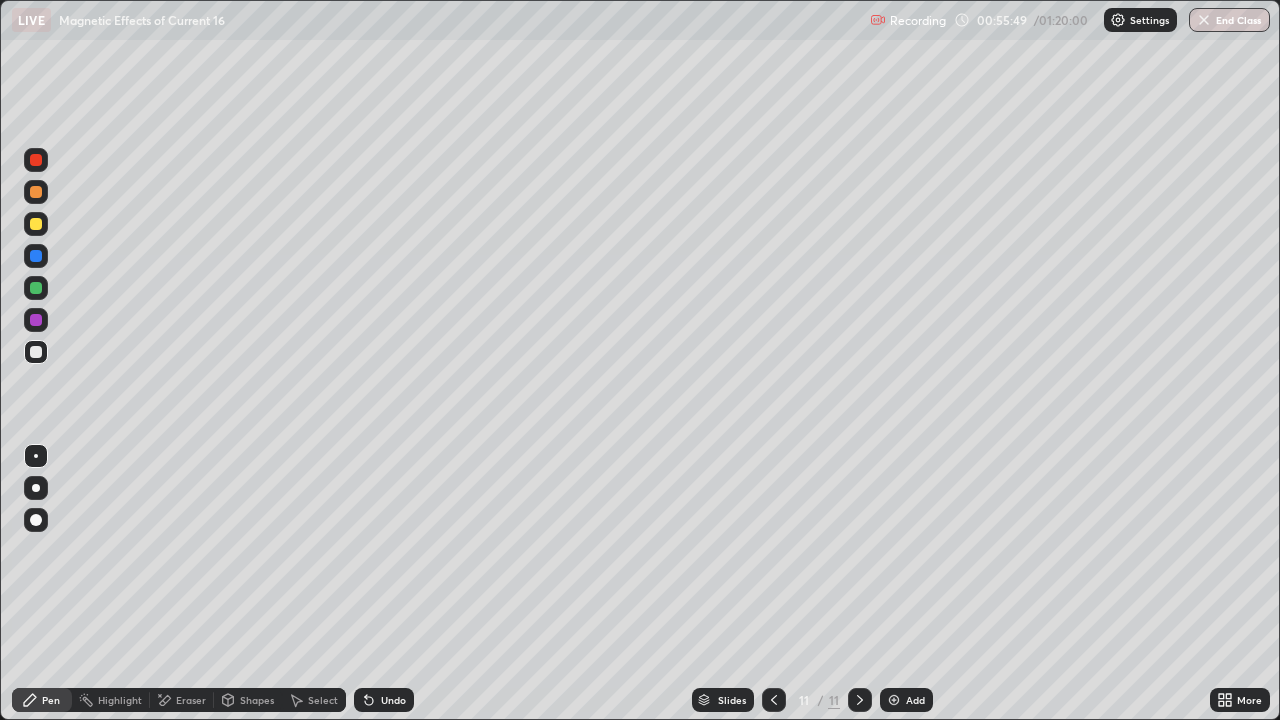 click on "Add" at bounding box center [915, 700] 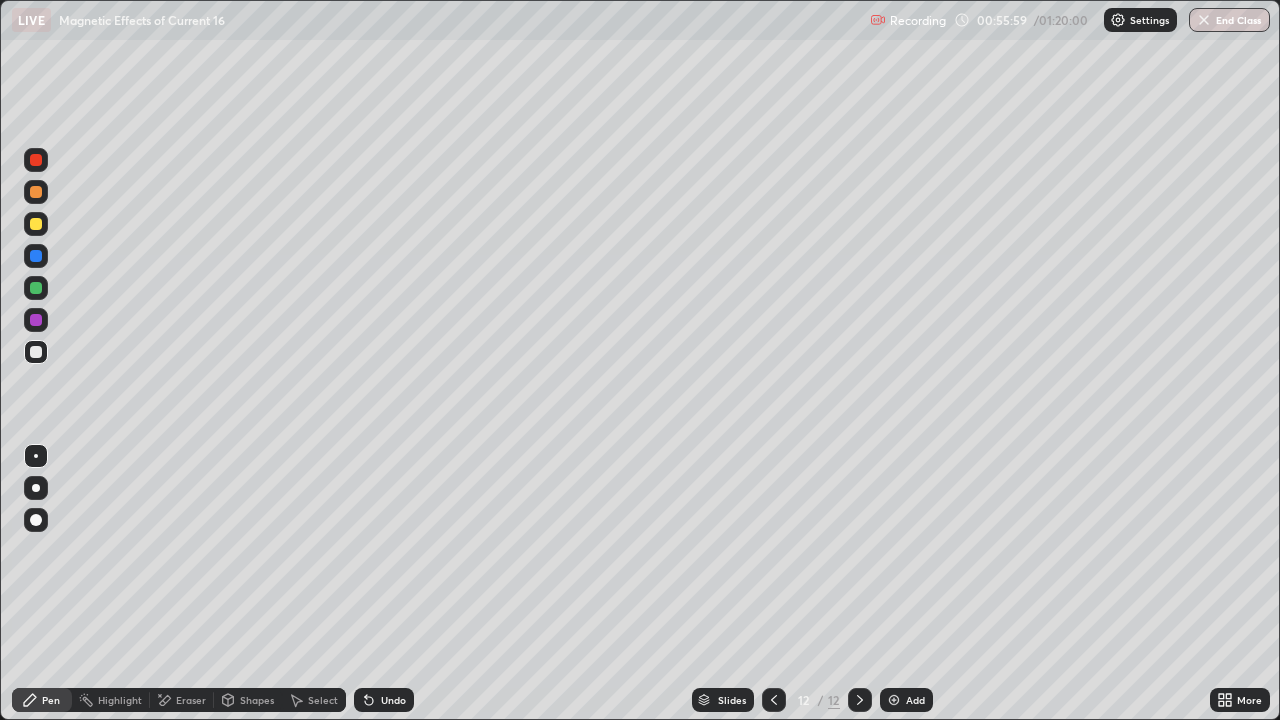 click at bounding box center (36, 224) 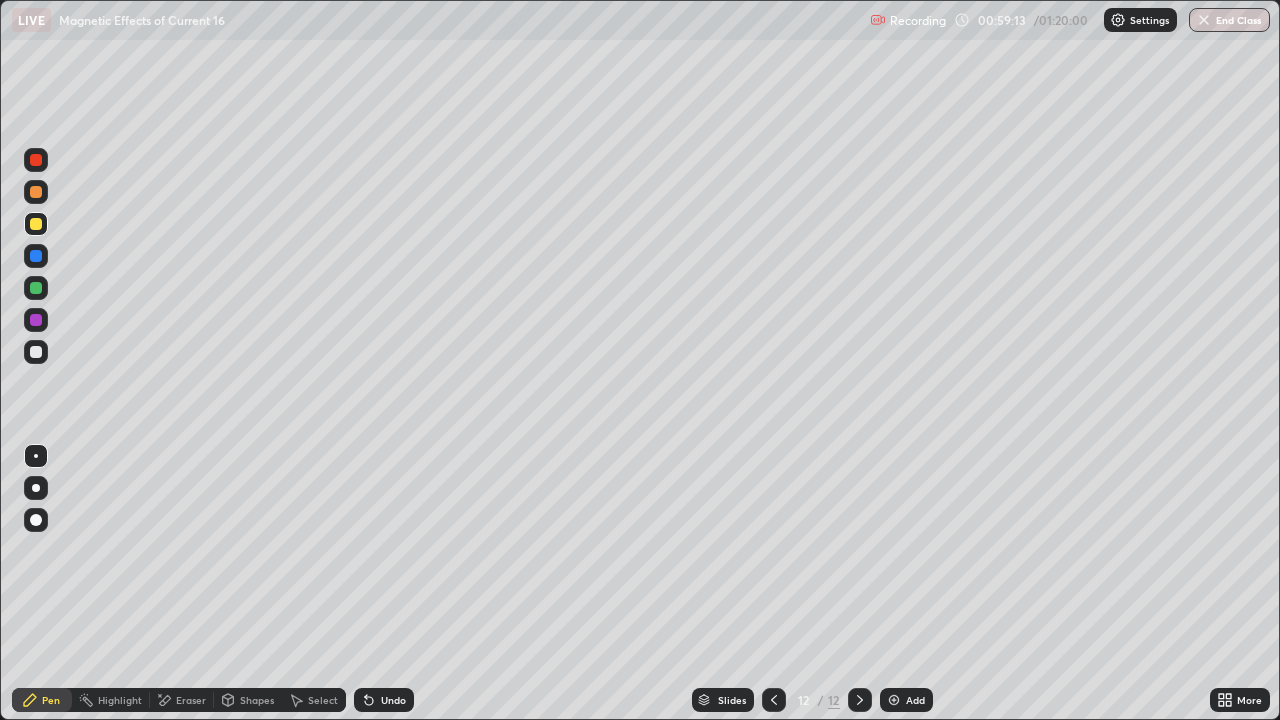 click at bounding box center [894, 700] 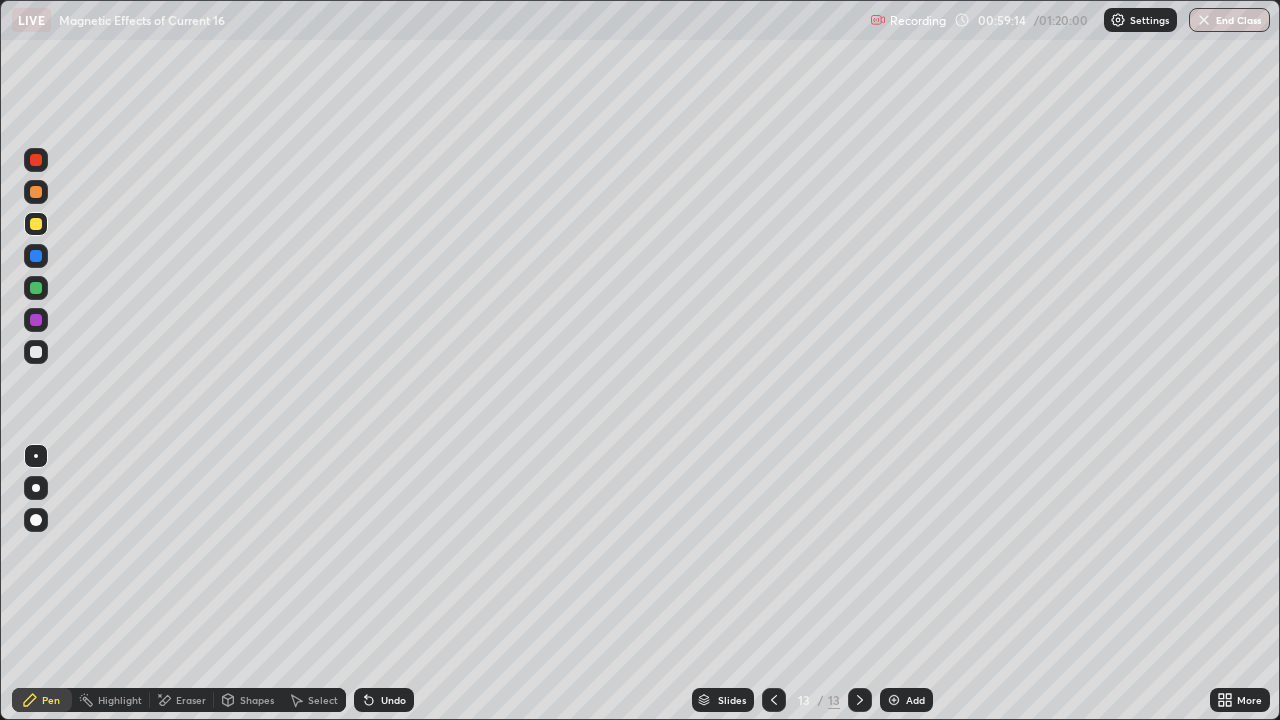 click at bounding box center (36, 352) 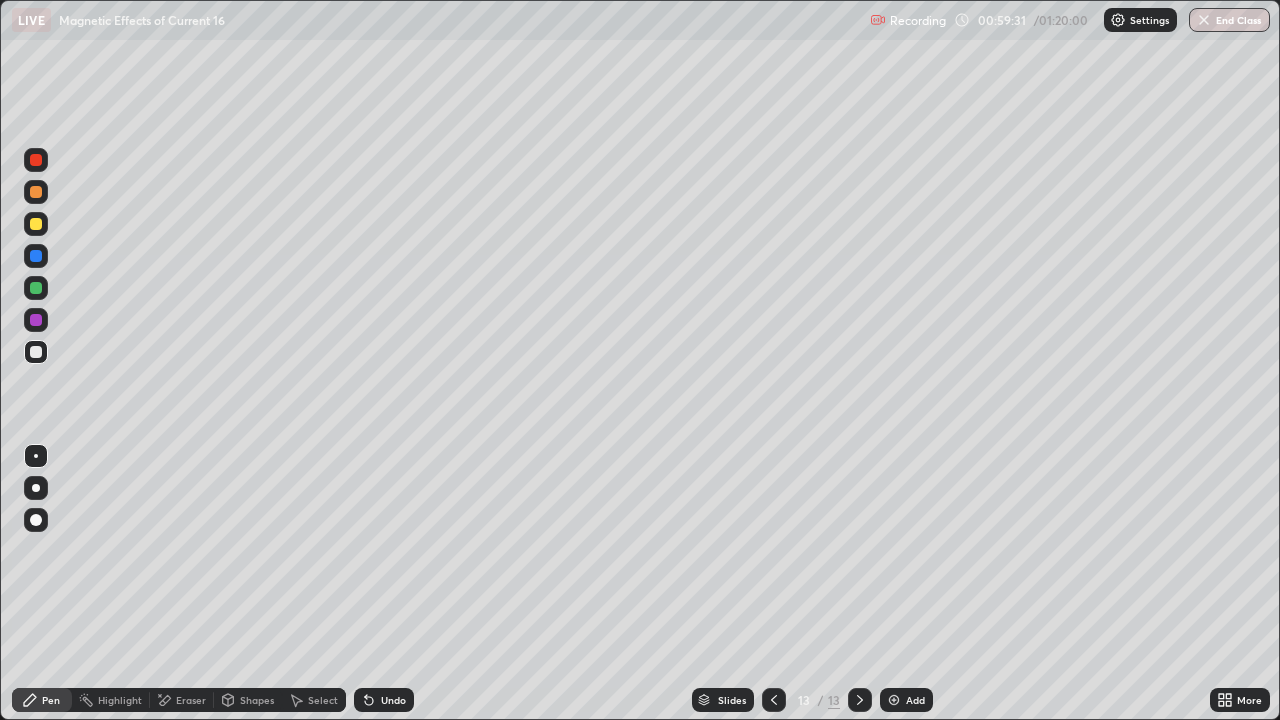click at bounding box center (36, 224) 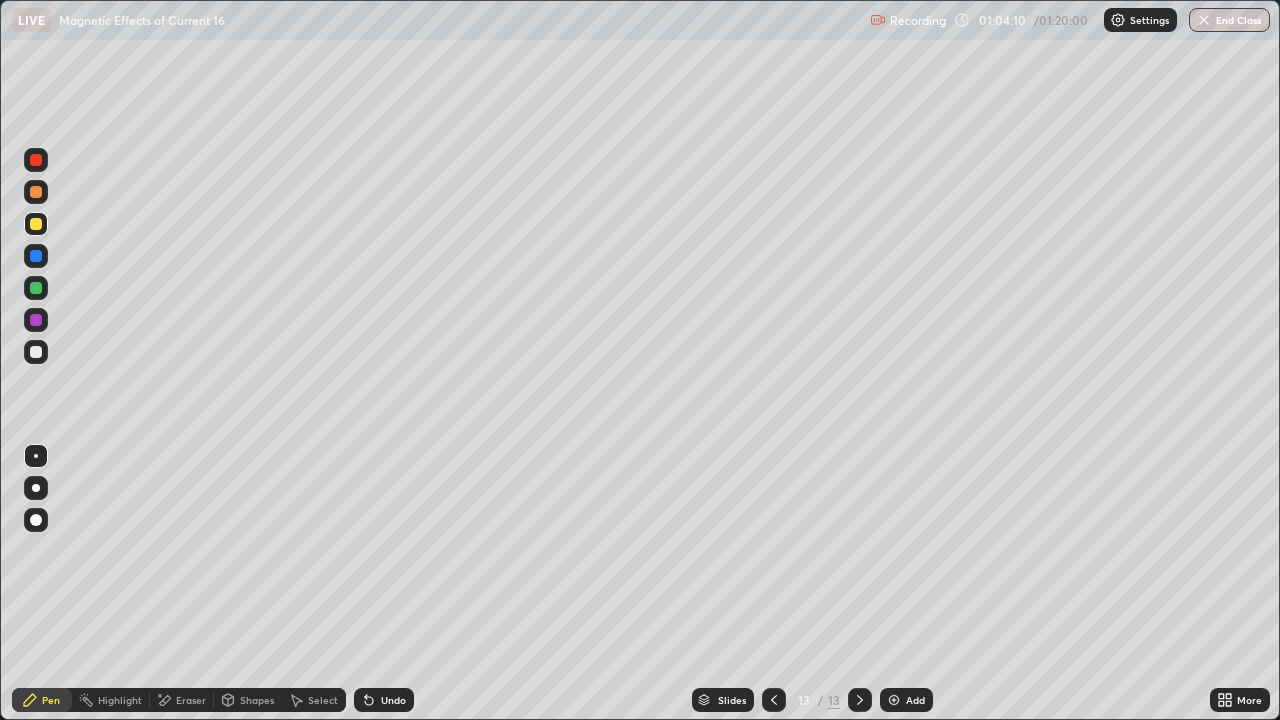 click on "Add" at bounding box center (906, 700) 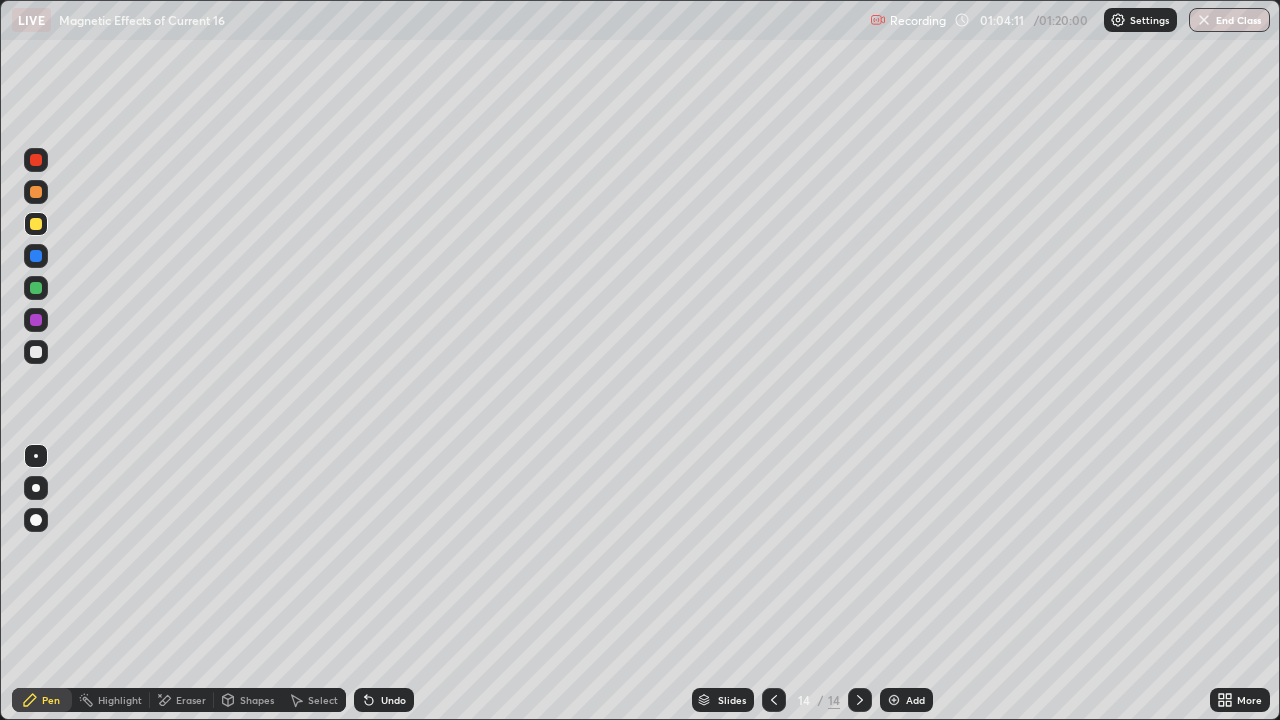 click at bounding box center (36, 352) 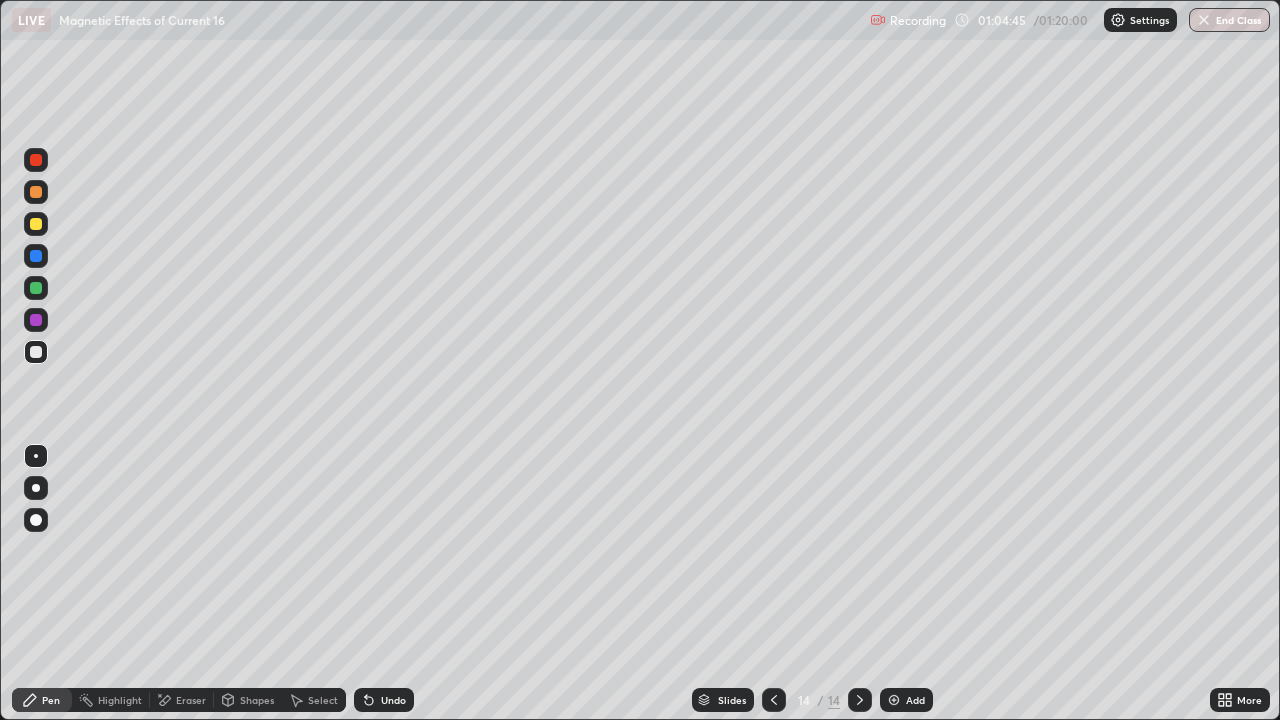 click on "Undo" at bounding box center (384, 700) 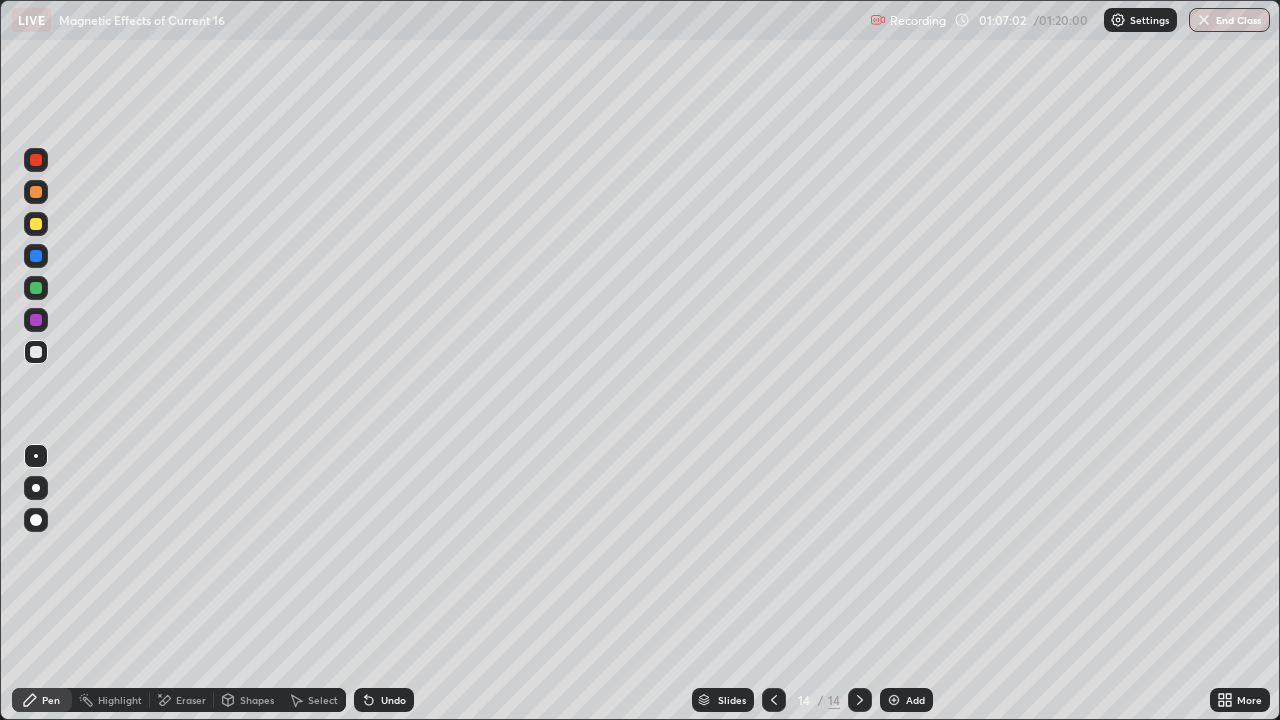 click on "Add" at bounding box center [906, 700] 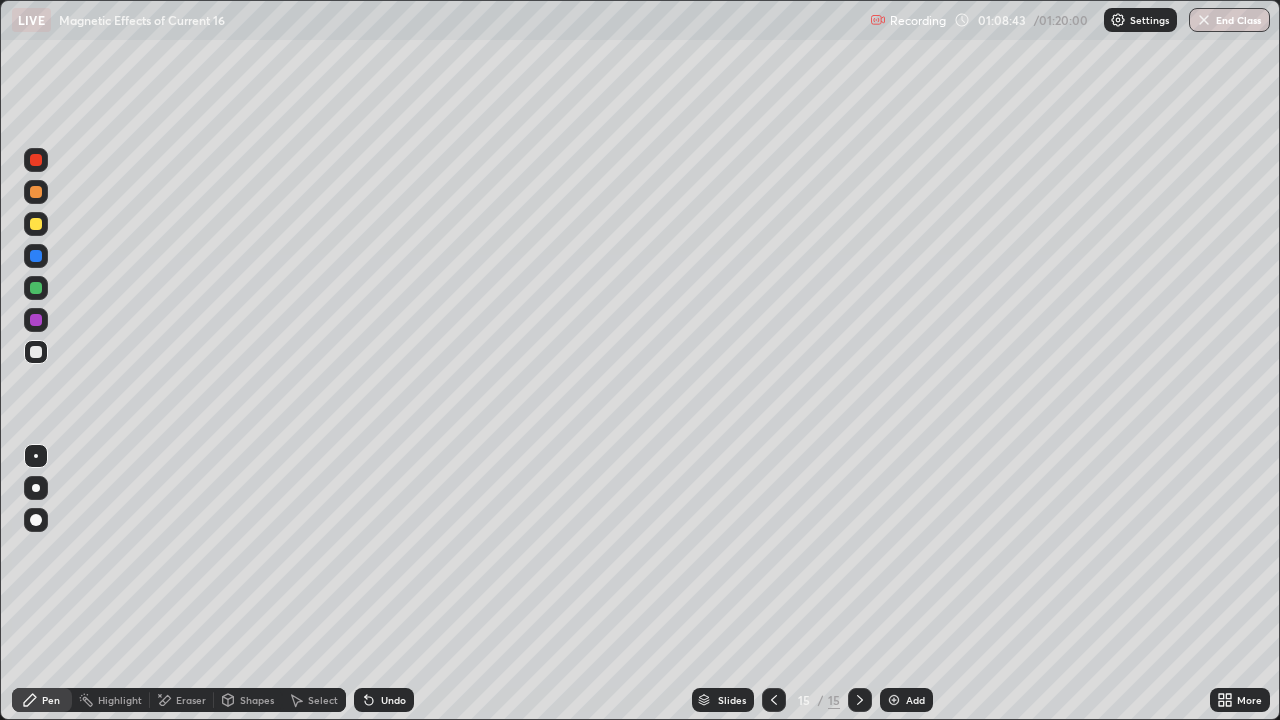 click at bounding box center [894, 700] 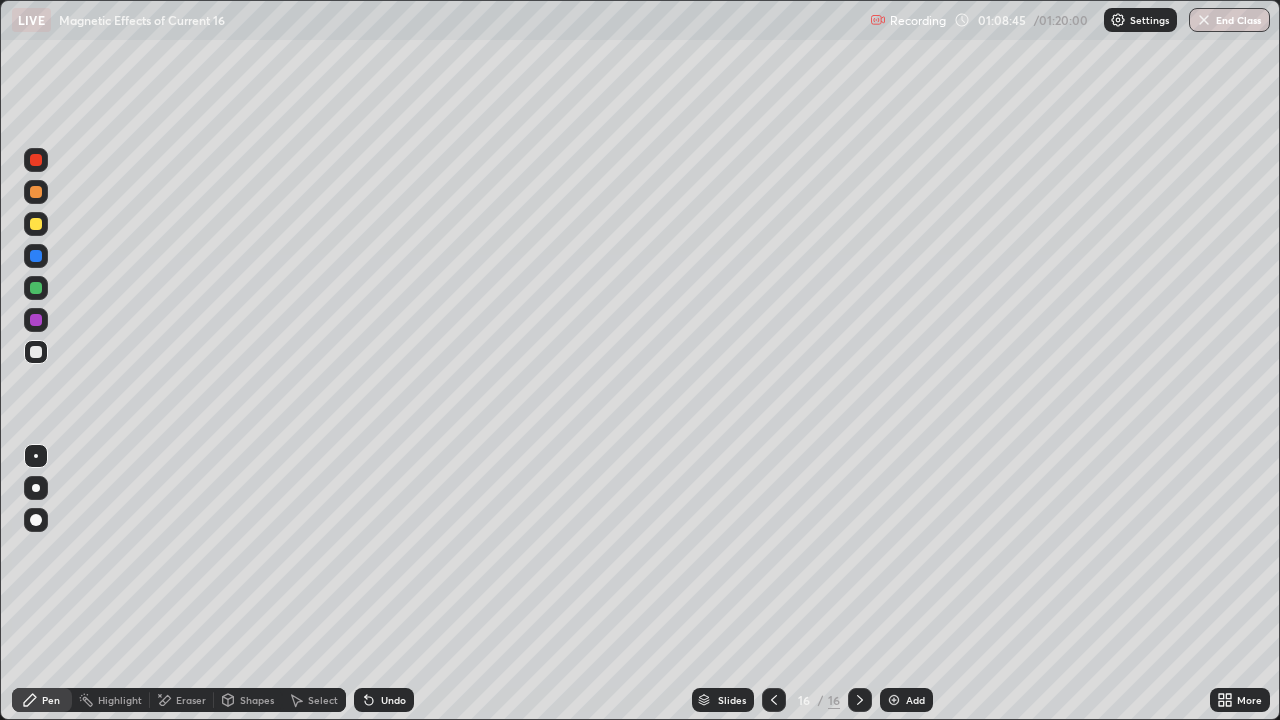 click at bounding box center [36, 224] 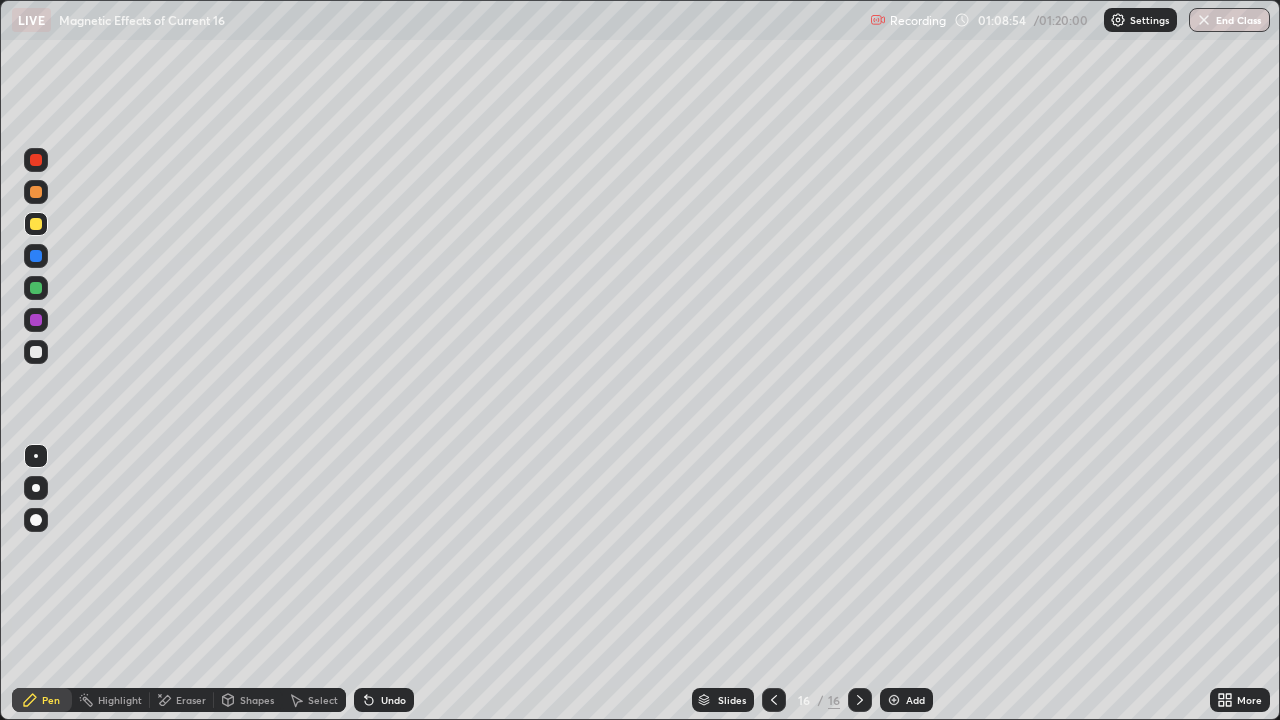 click at bounding box center (36, 352) 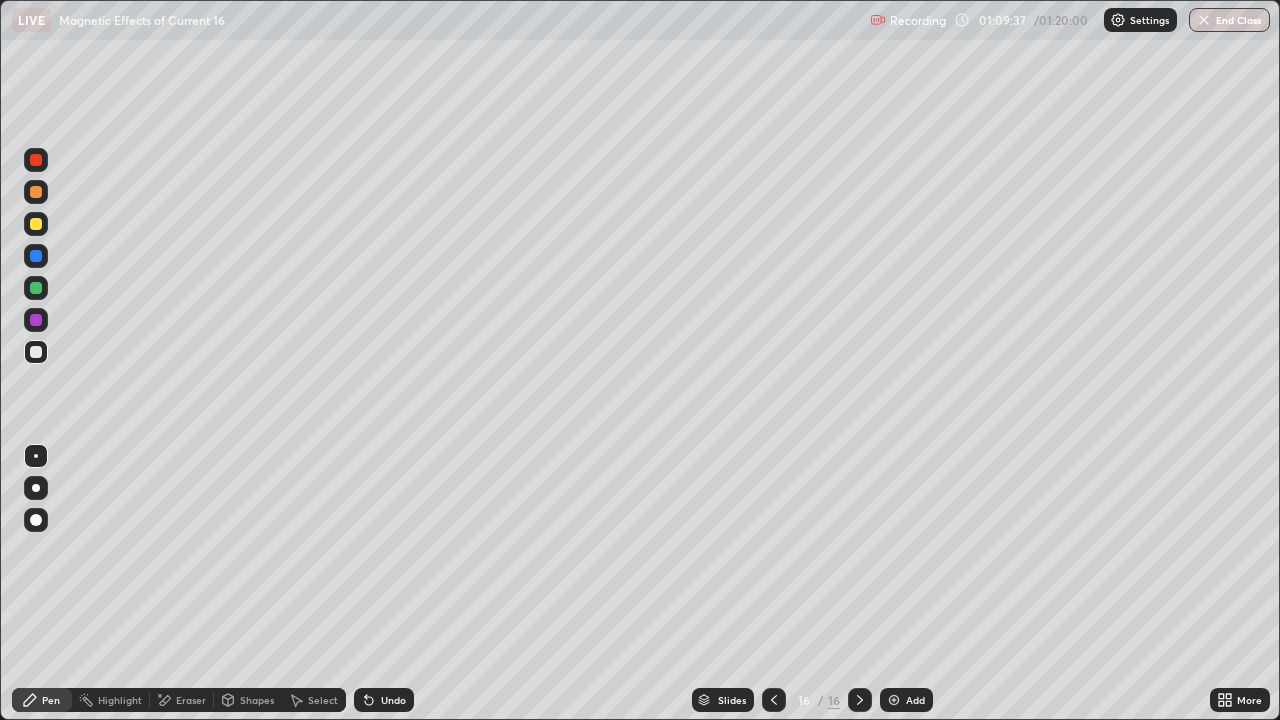 click at bounding box center [36, 352] 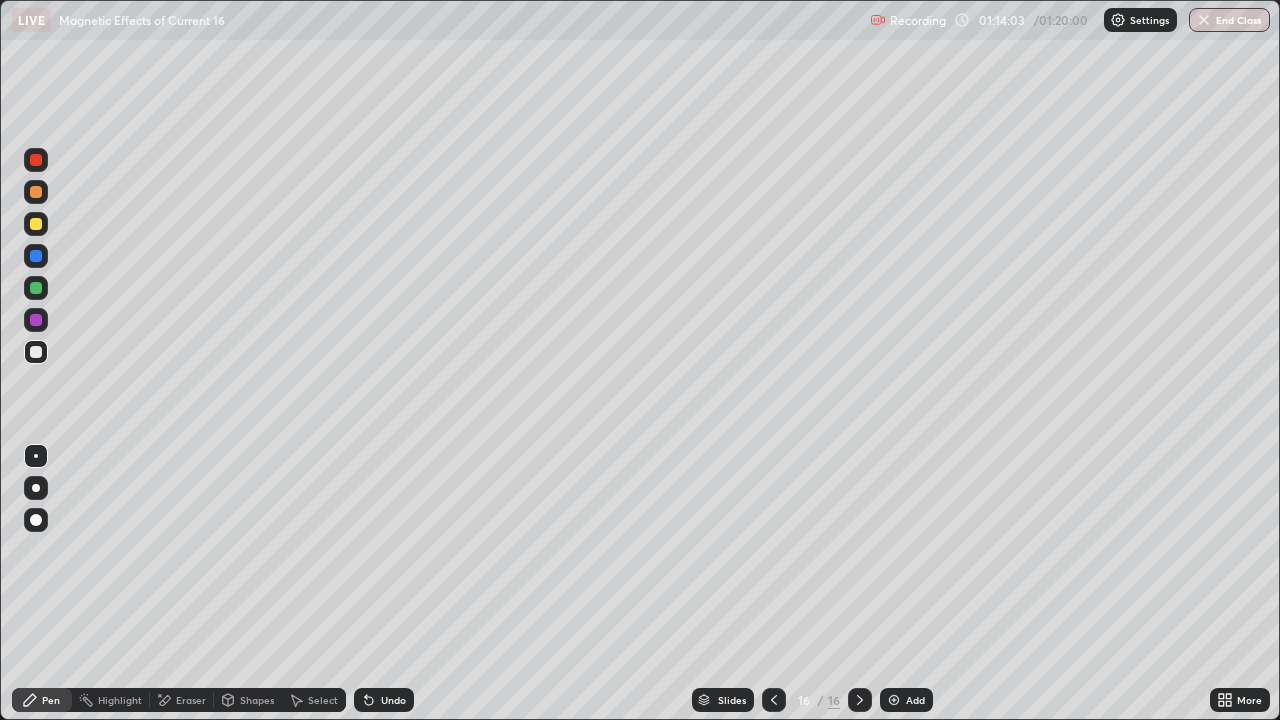 click on "End Class" at bounding box center (1229, 20) 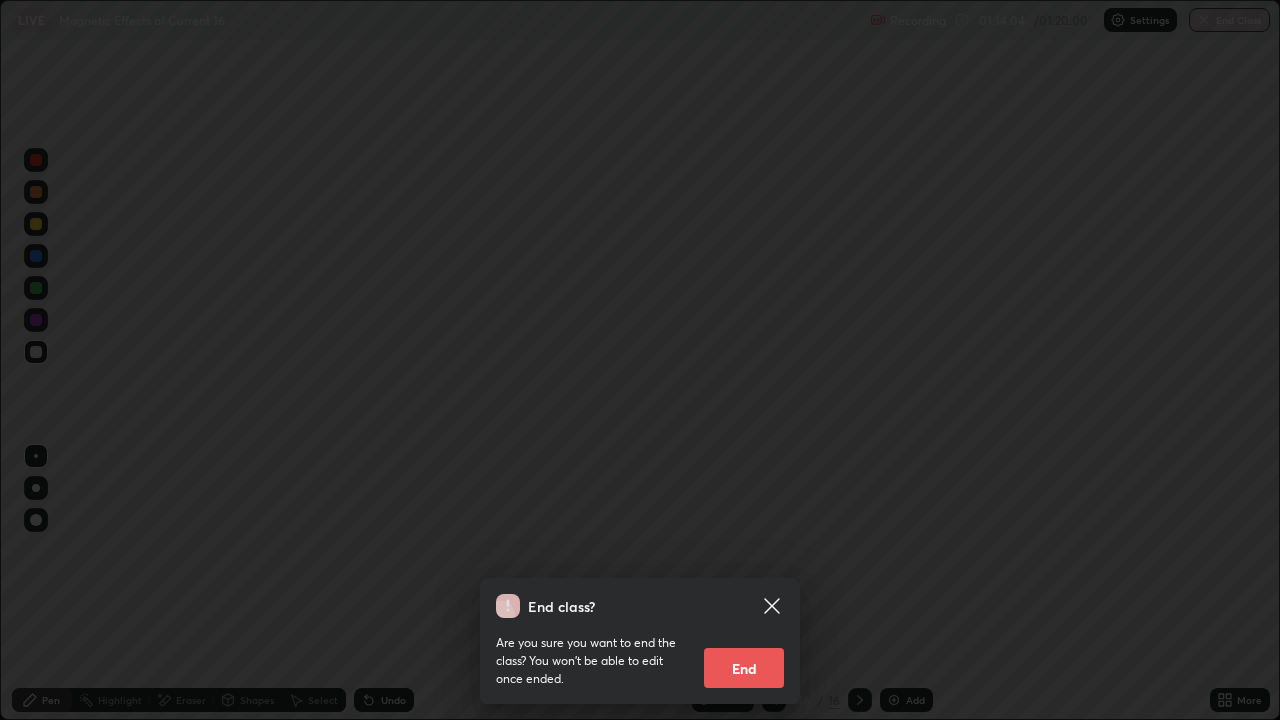 click on "End" at bounding box center [744, 668] 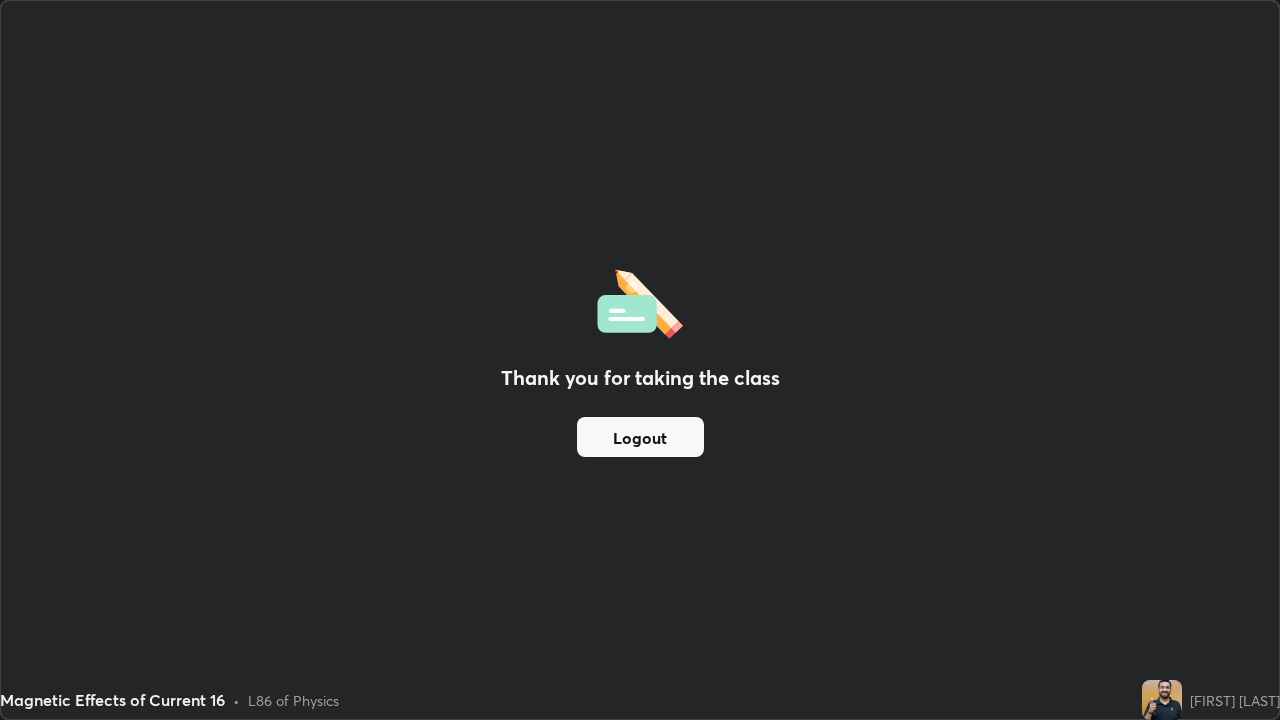 click on "Logout" at bounding box center [640, 437] 